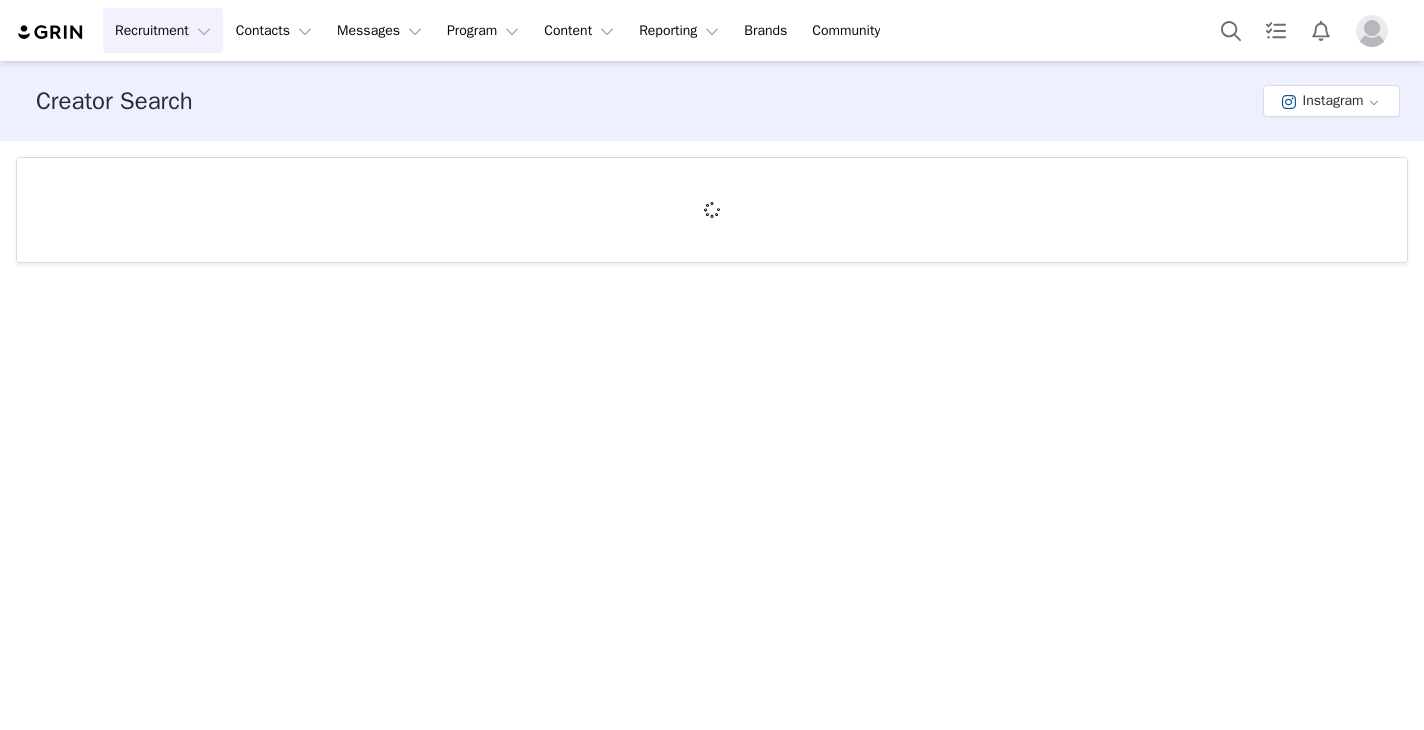scroll, scrollTop: 0, scrollLeft: 0, axis: both 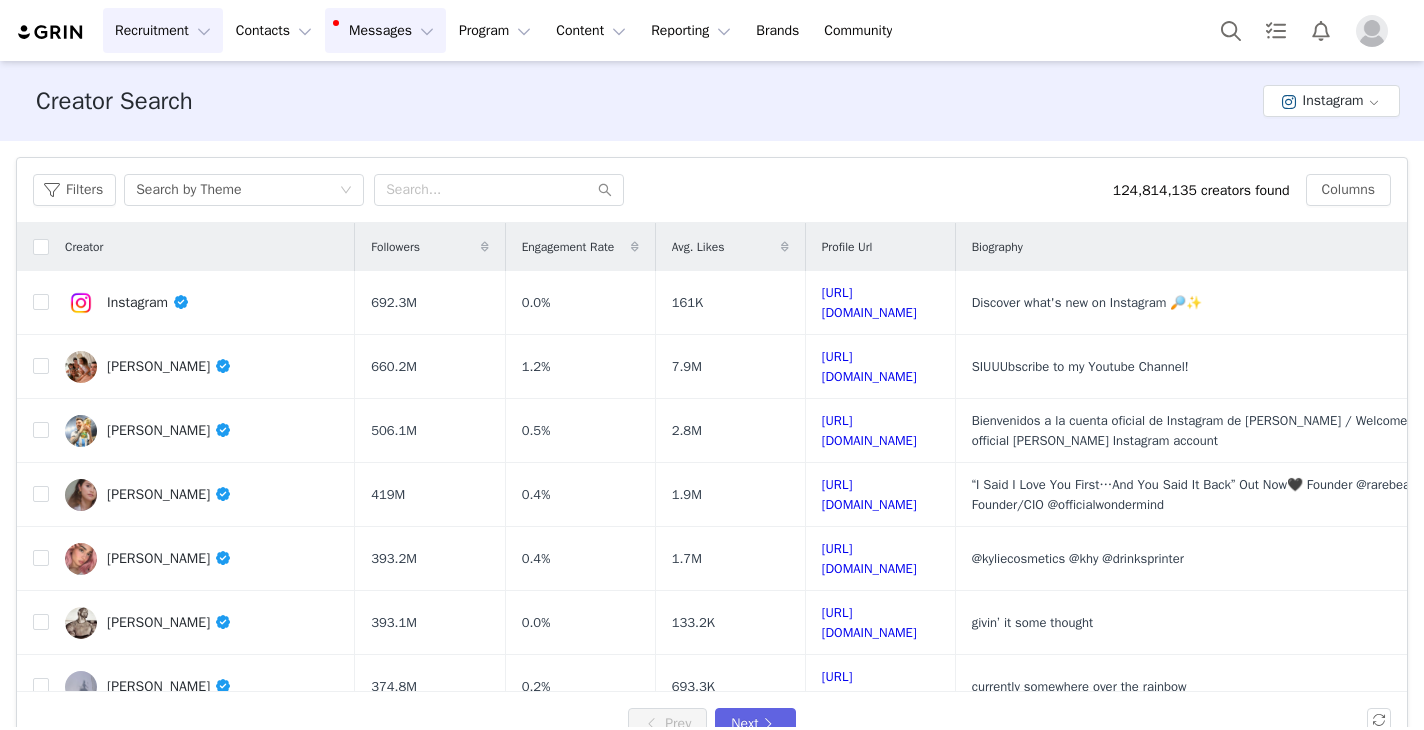 click on "Messages Messages" at bounding box center (385, 30) 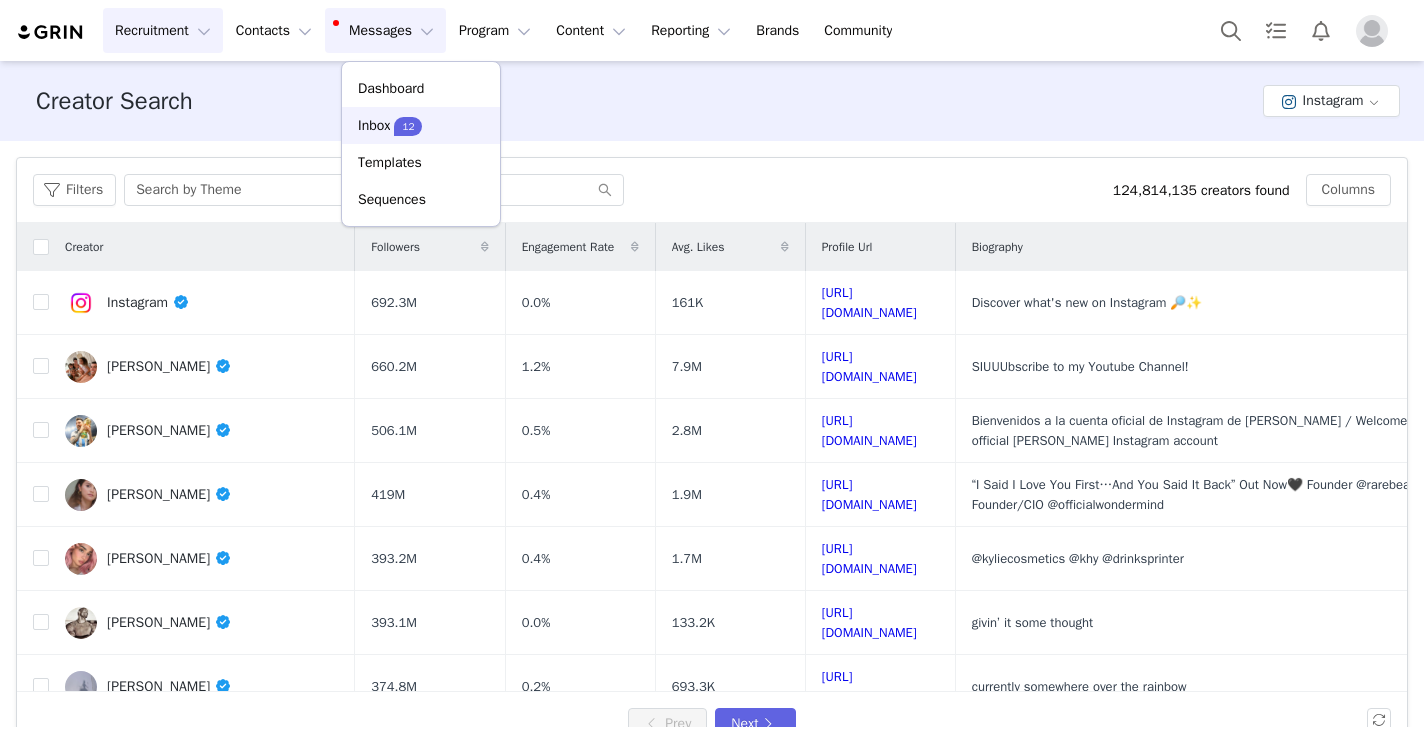 click on "12" at bounding box center [408, 126] 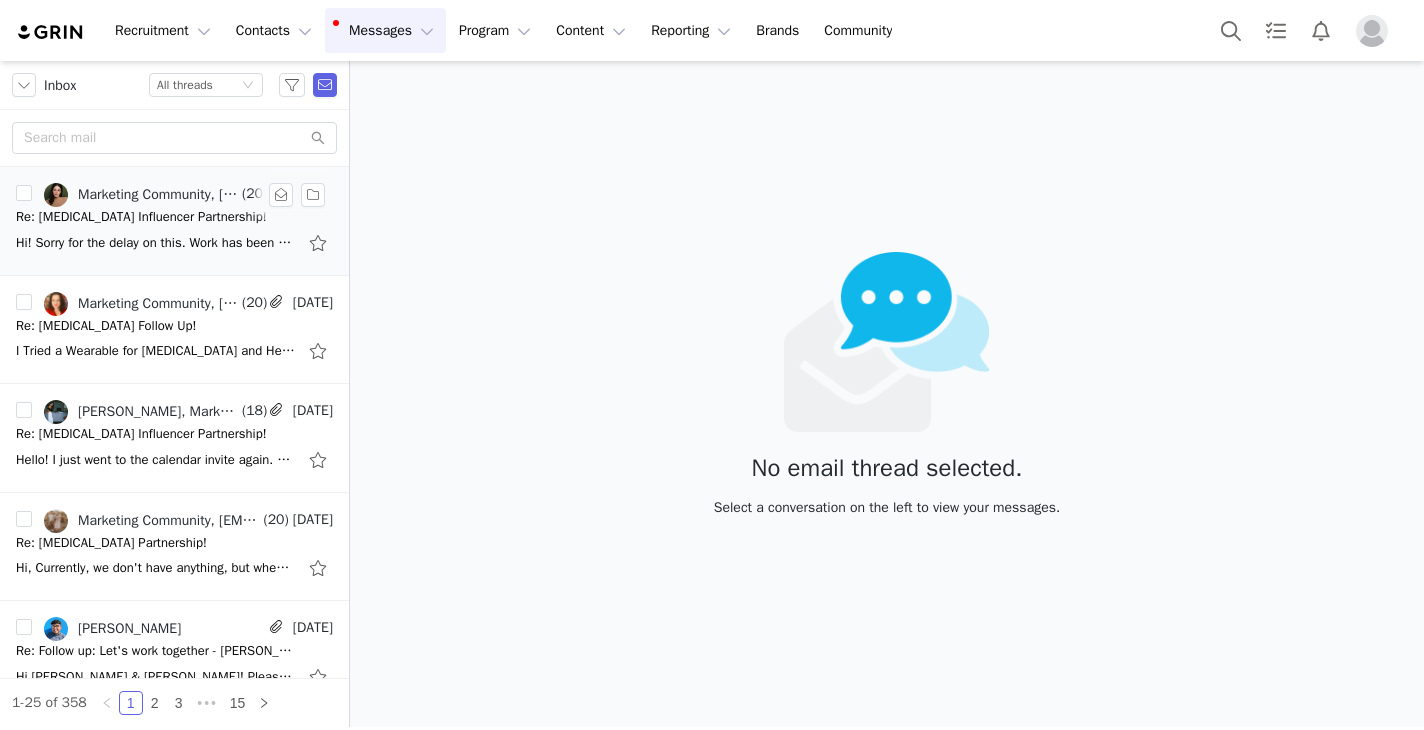 click on "Re: [MEDICAL_DATA] Influencer Partnership!" at bounding box center (141, 217) 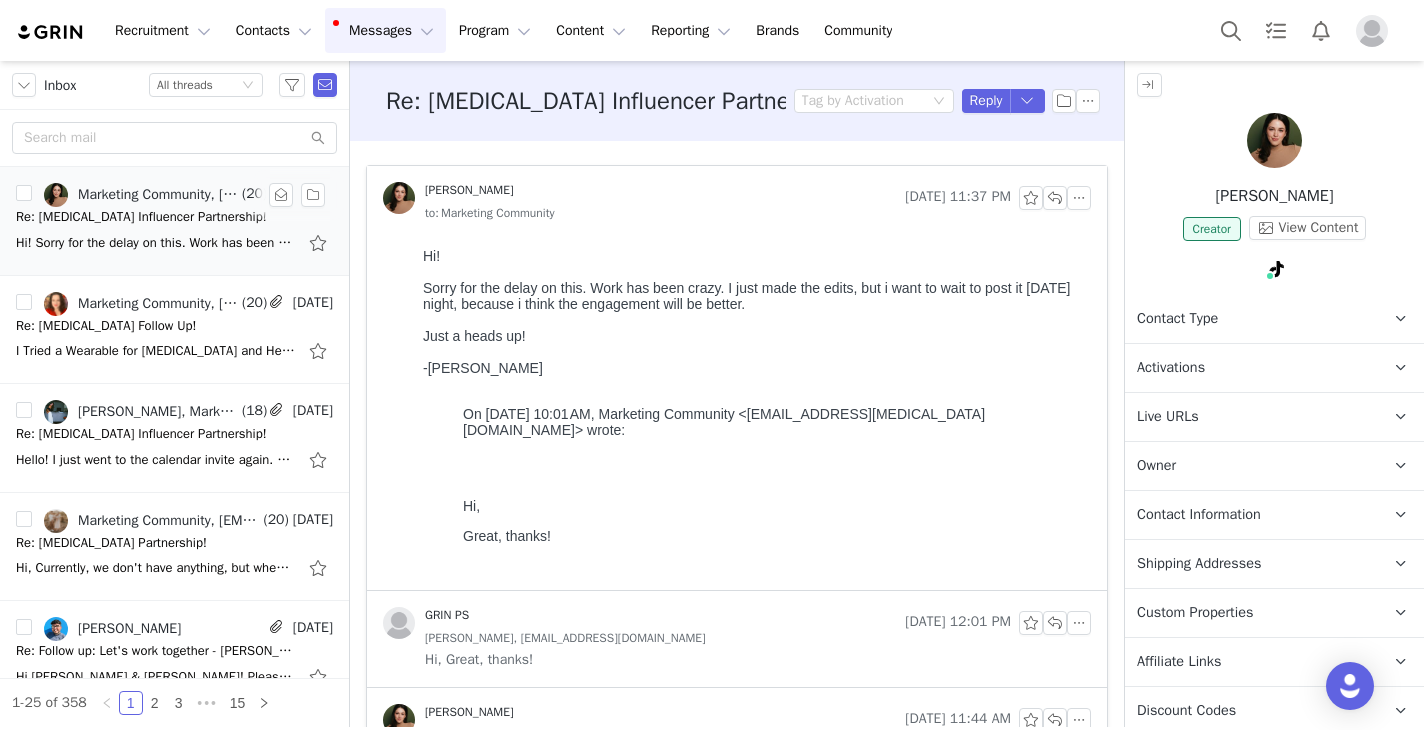 scroll, scrollTop: 0, scrollLeft: 0, axis: both 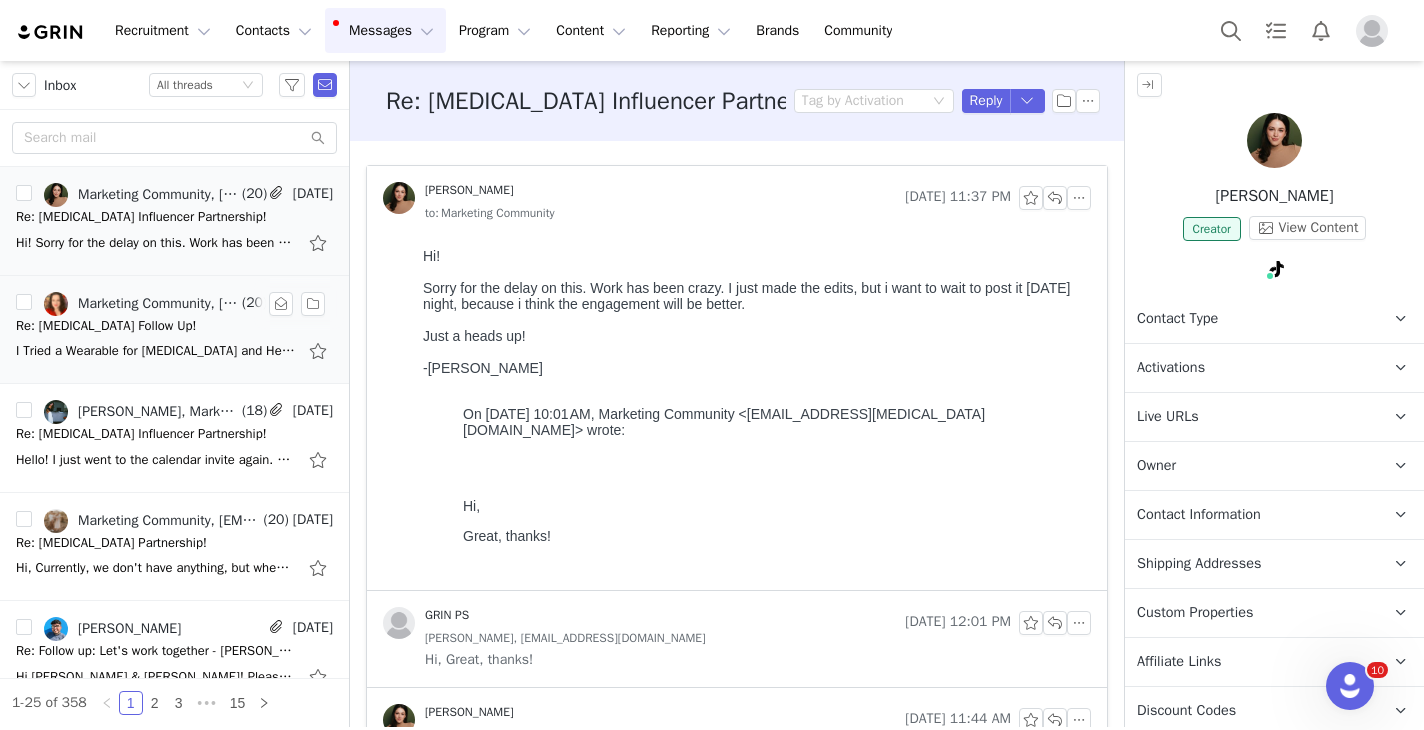 click on "Re: [MEDICAL_DATA] Follow Up!" at bounding box center (106, 326) 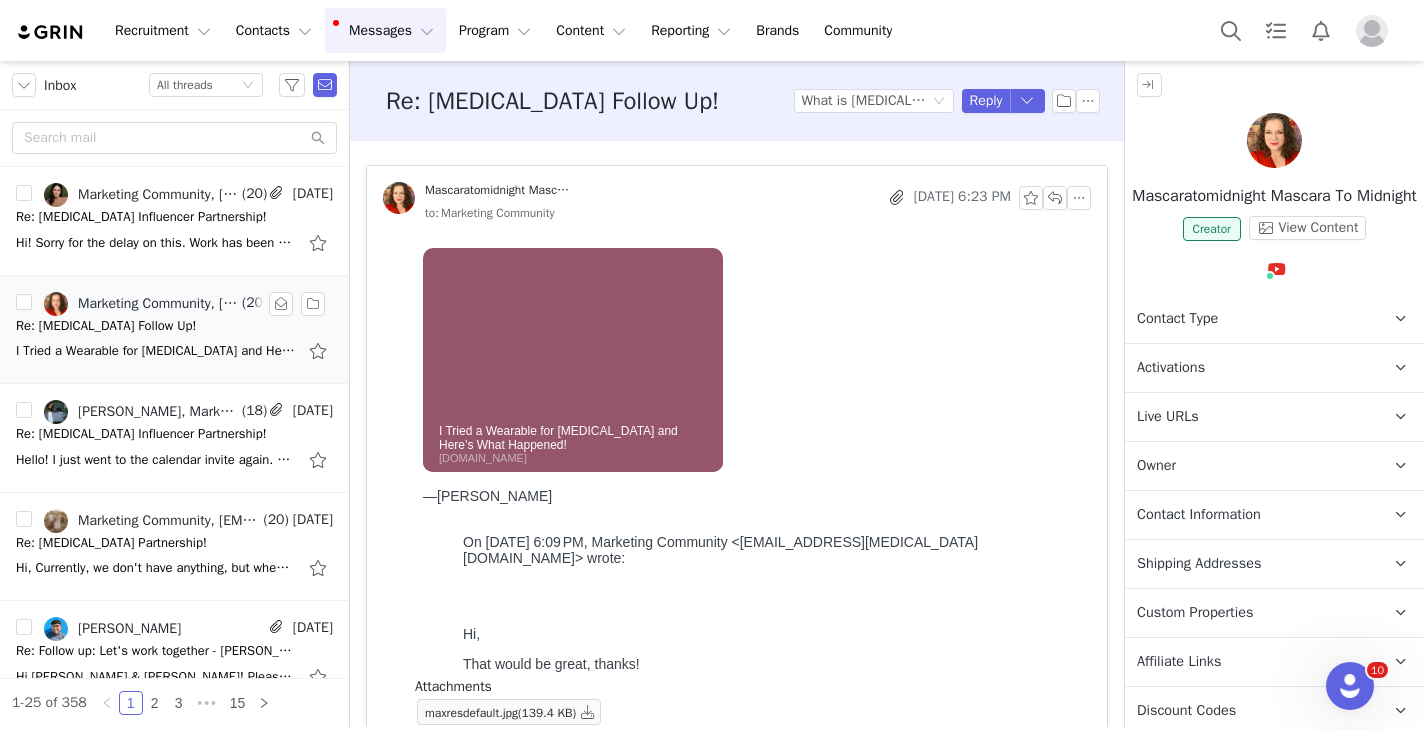scroll, scrollTop: 0, scrollLeft: 0, axis: both 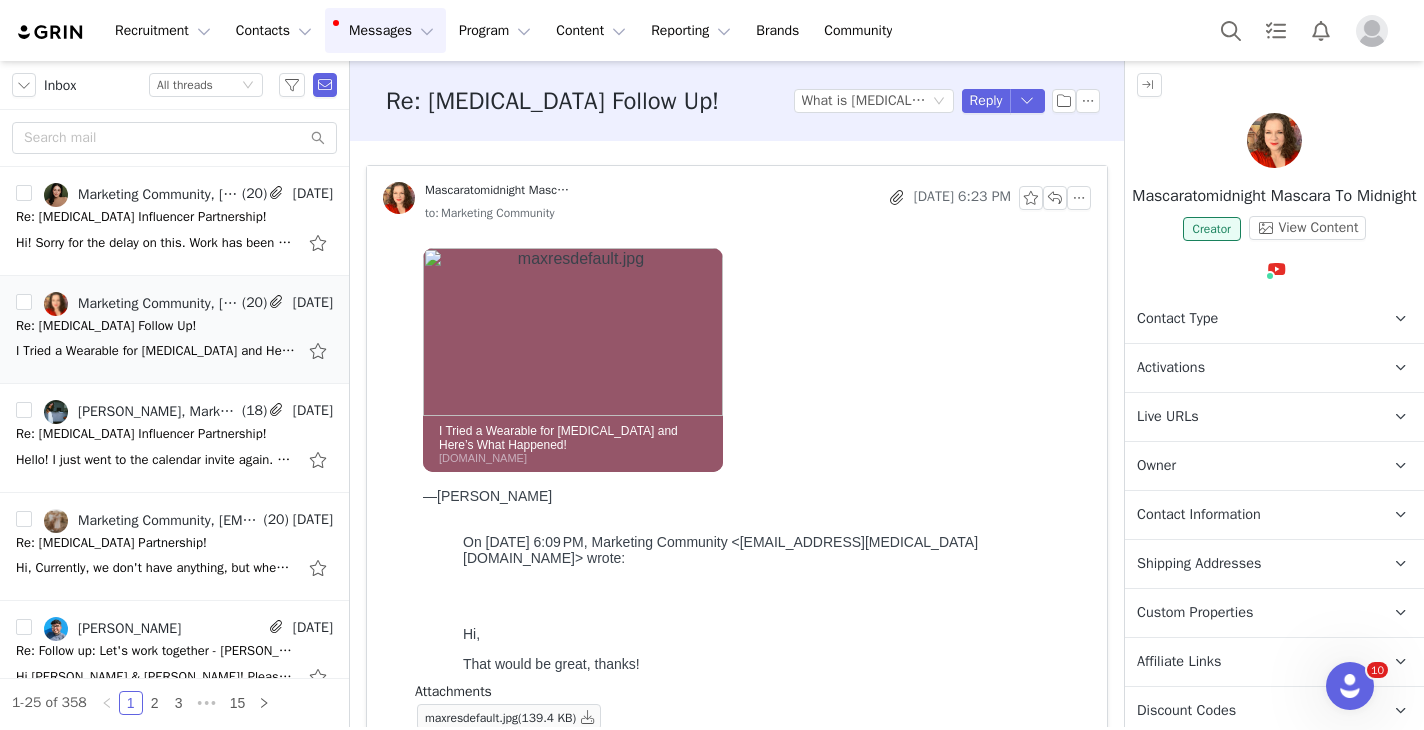click on "Activations" at bounding box center [1171, 368] 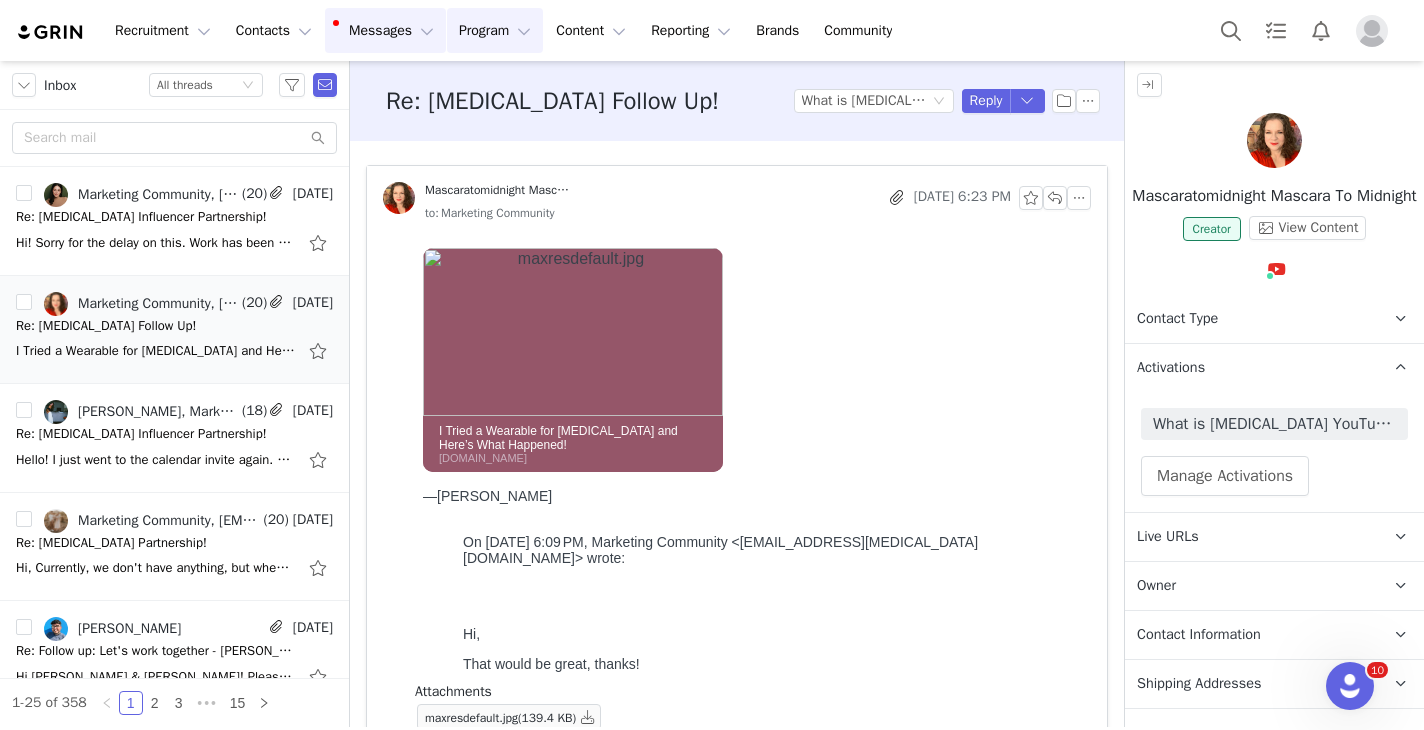 click on "Program Program" at bounding box center [495, 30] 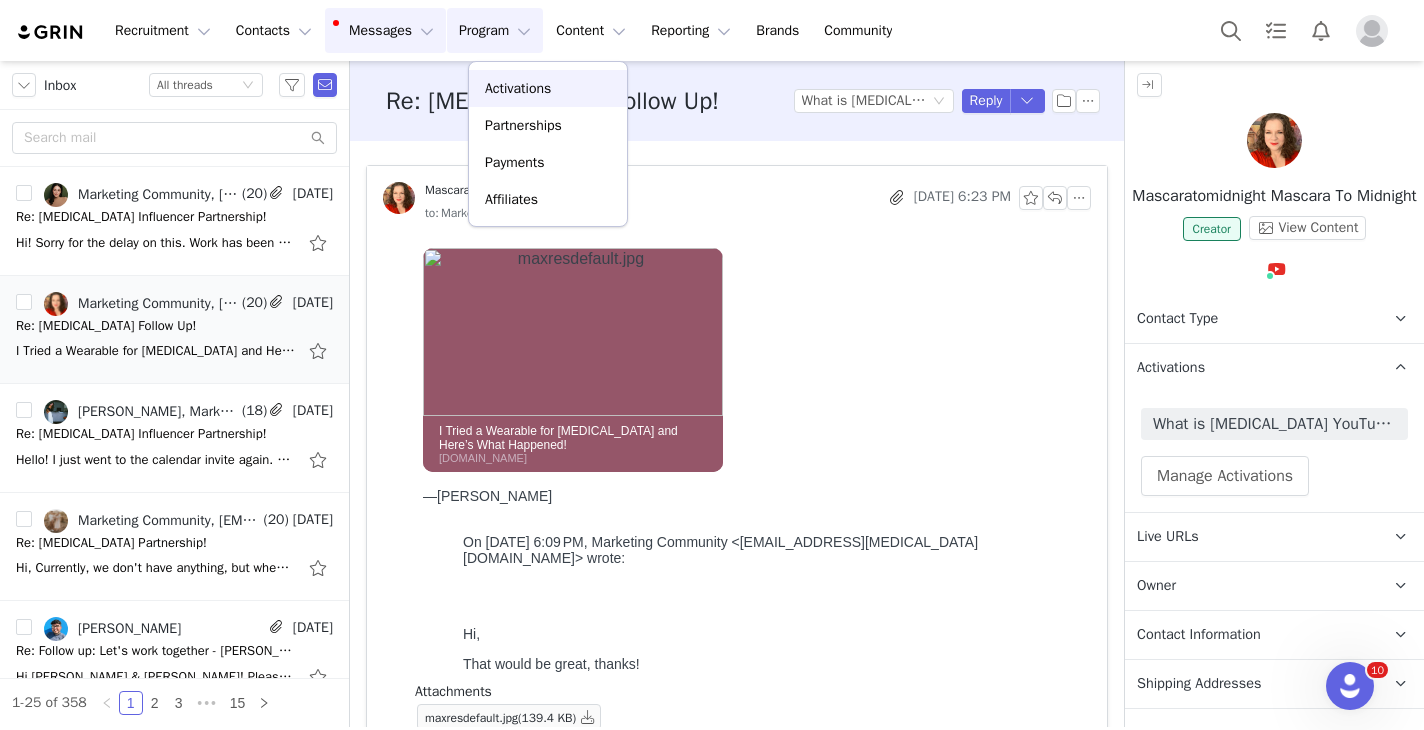 click on "Activations" at bounding box center (518, 88) 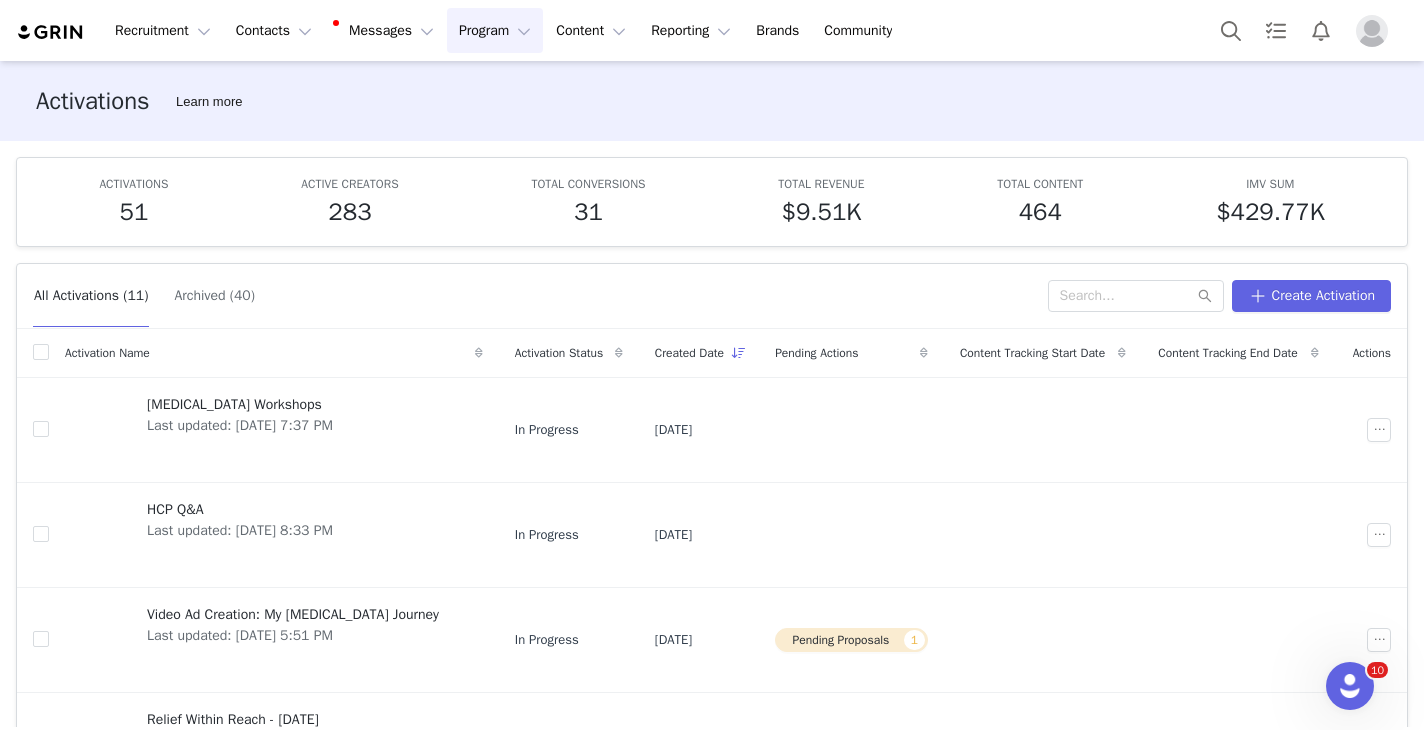 scroll, scrollTop: 106, scrollLeft: 0, axis: vertical 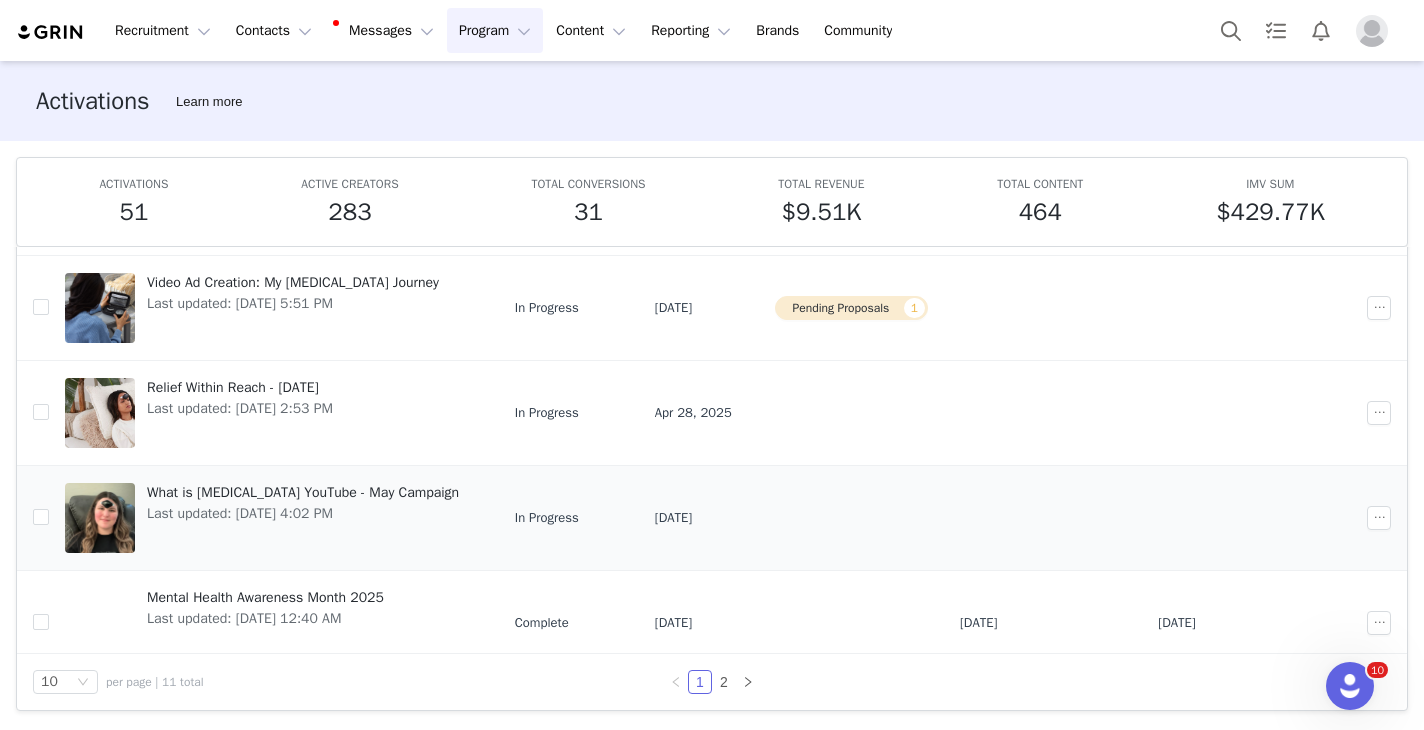 click on "What is [MEDICAL_DATA] YouTube - May Campaign" at bounding box center [303, 492] 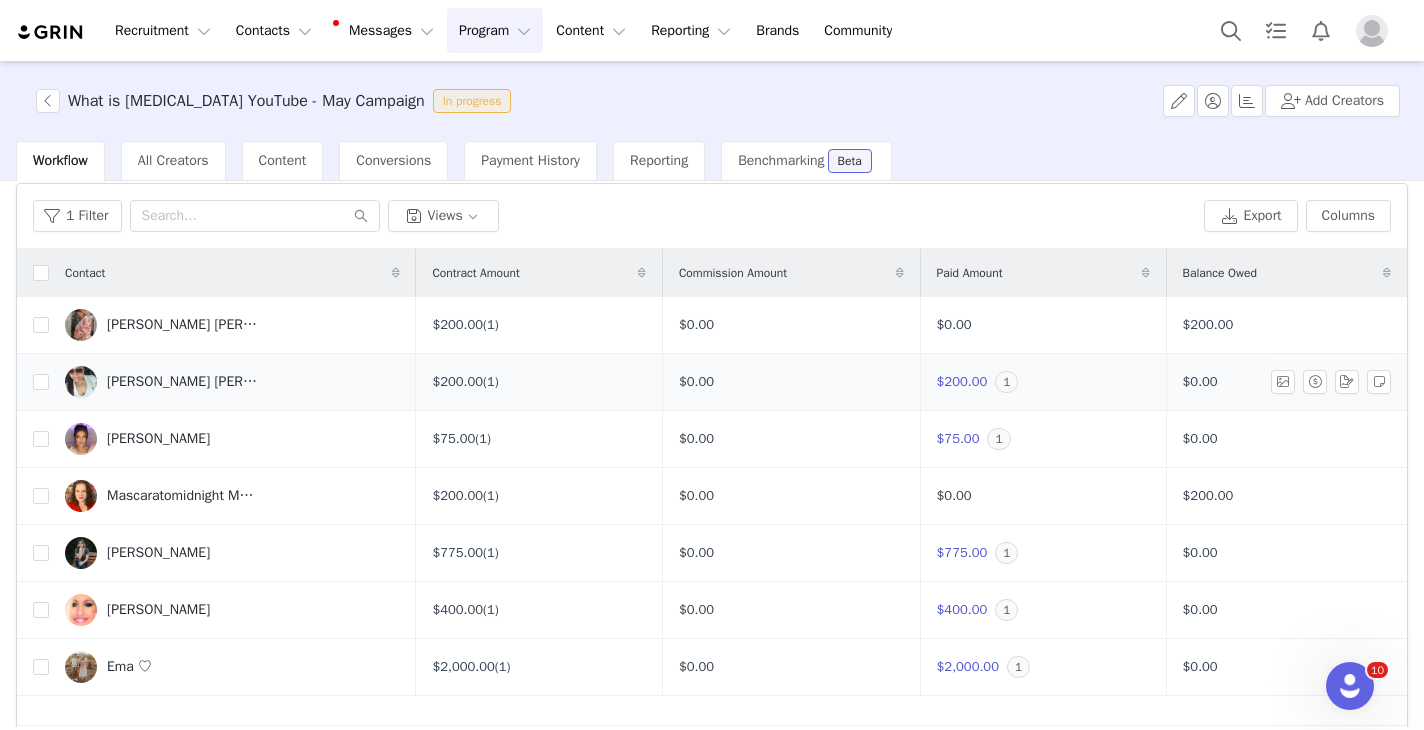 scroll, scrollTop: 71, scrollLeft: 0, axis: vertical 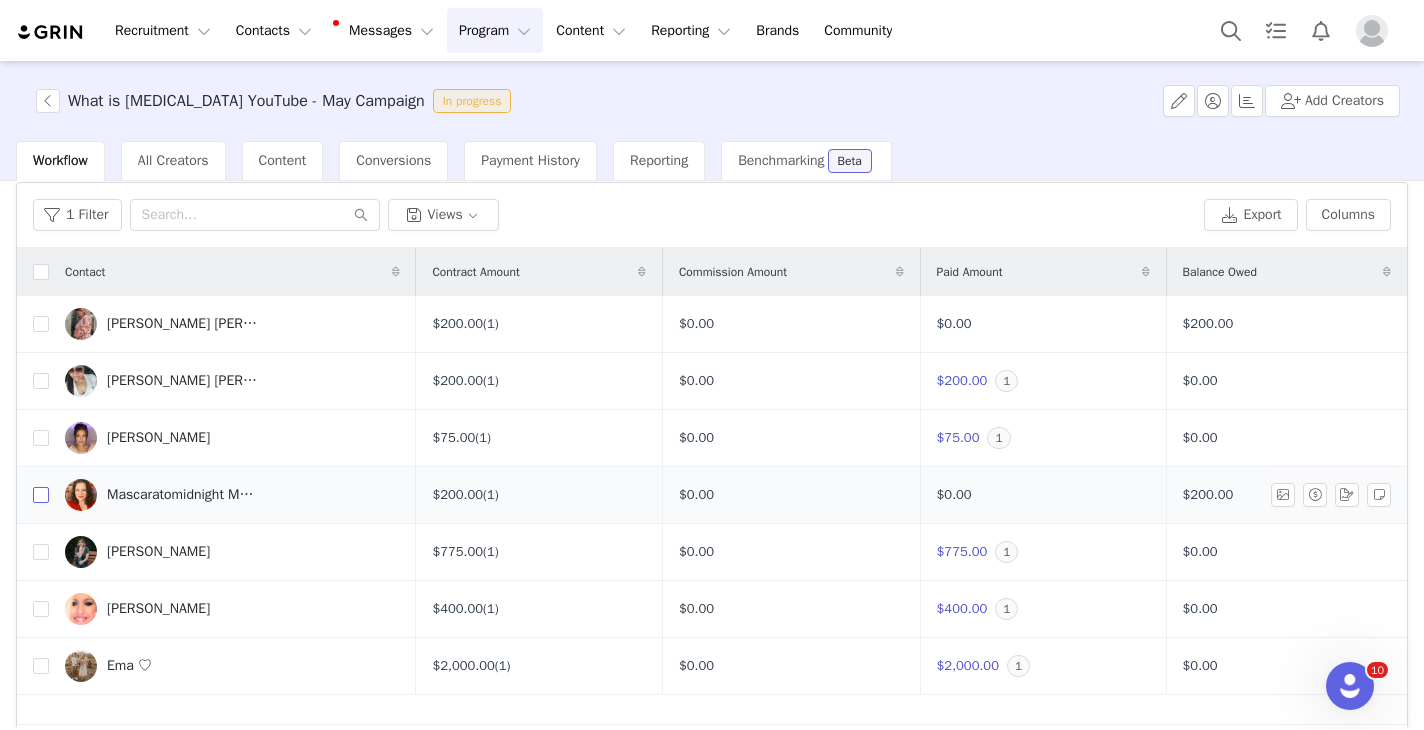 click at bounding box center (41, 495) 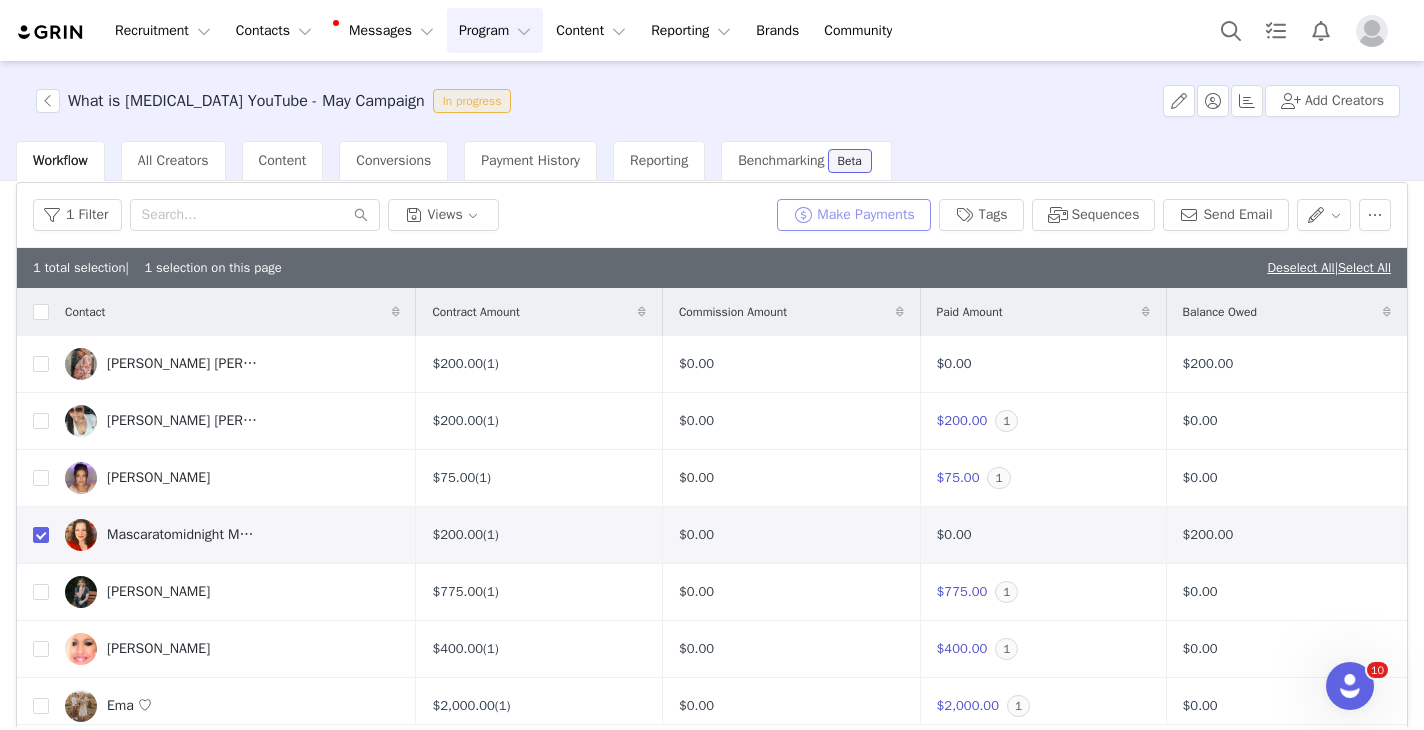 click on "Make Payments" at bounding box center [853, 215] 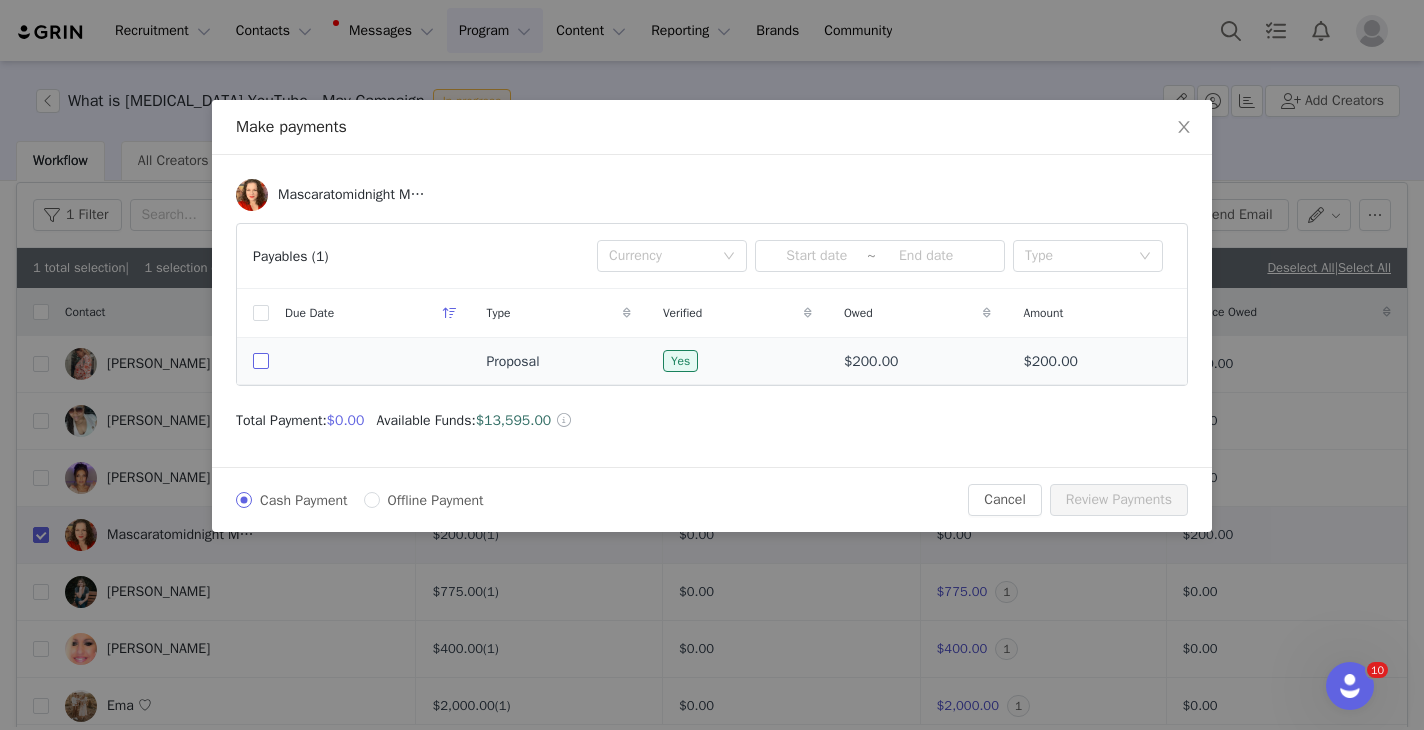 click at bounding box center [261, 361] 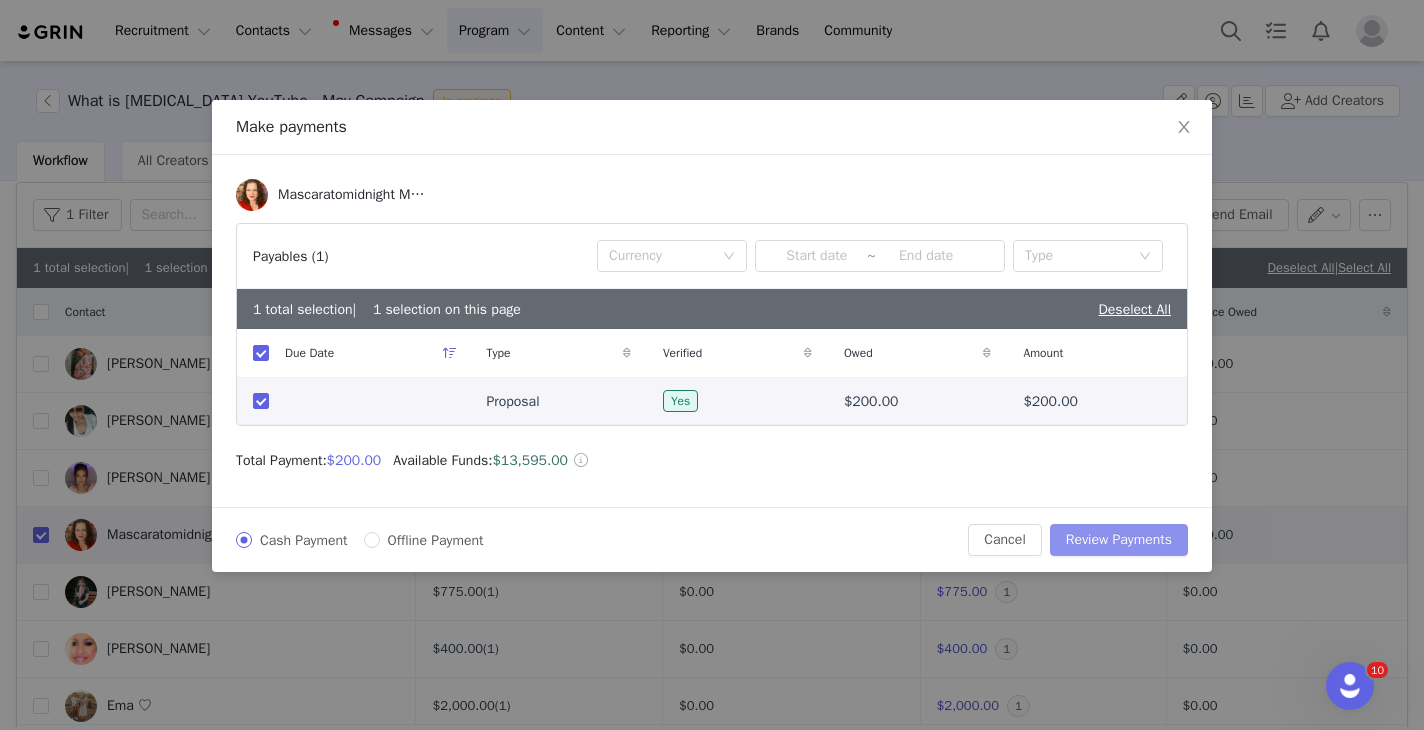 click on "Review Payments" at bounding box center (1119, 540) 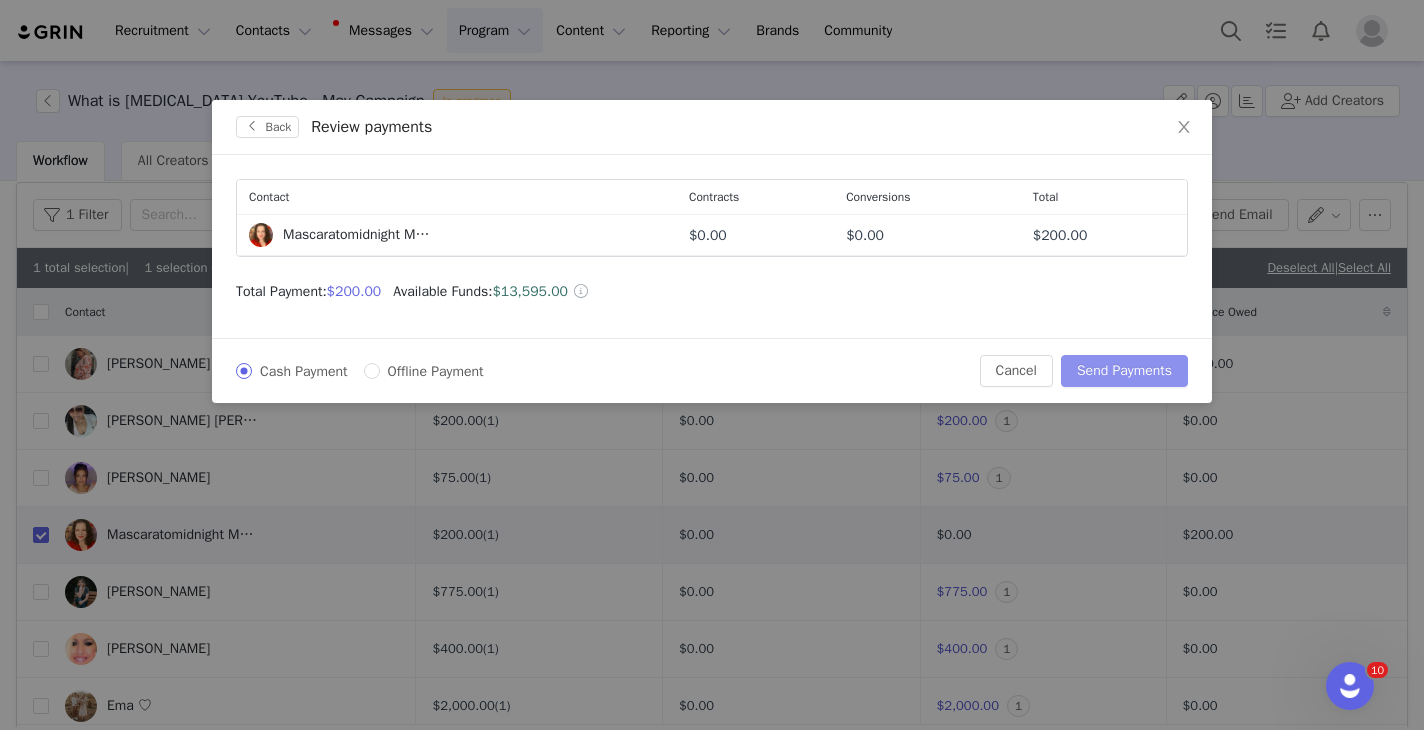 click on "Send Payments" at bounding box center (1124, 371) 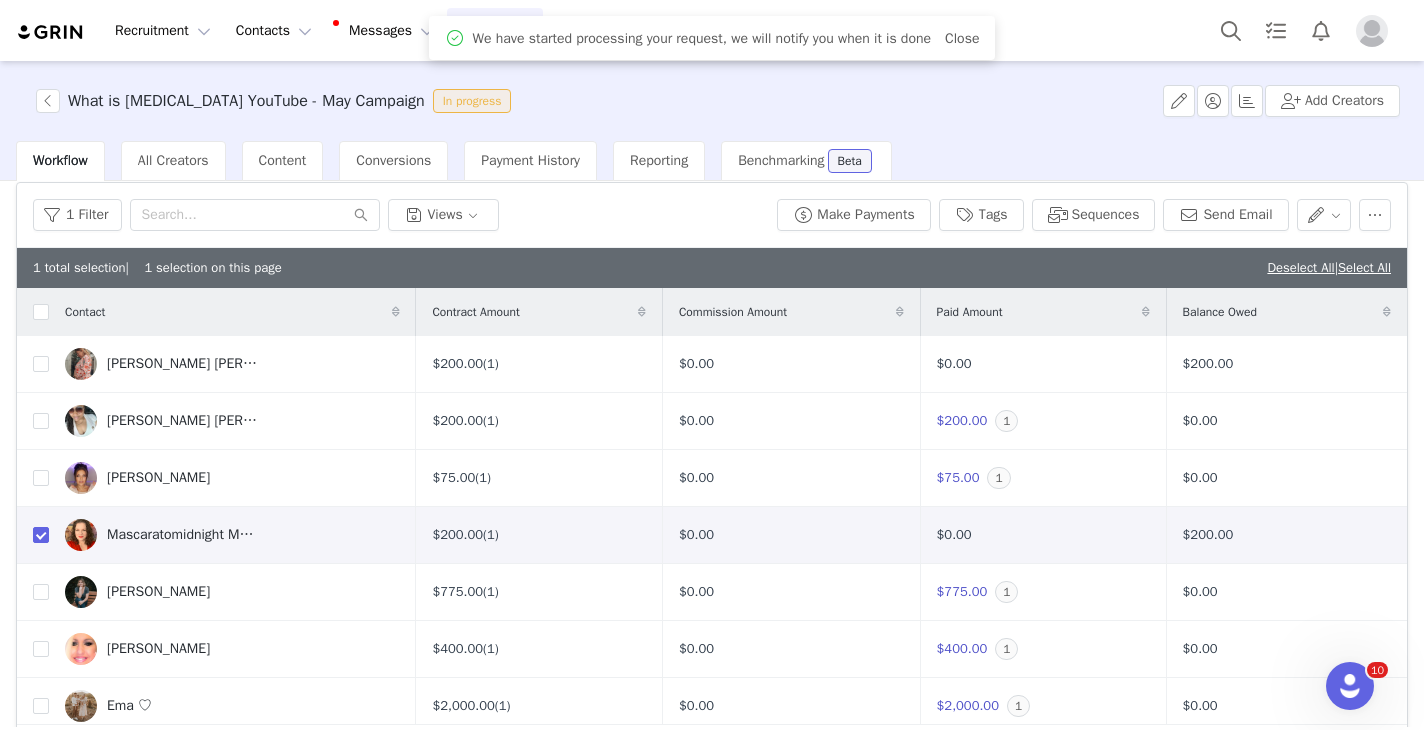 click on "Recruitment Recruitment Creator Search Curated Lists Landing Pages Web Extension AI Creator Search Beta Contacts Contacts Creators Prospects Applicants Messages Messages Dashboard Inbox 10 Templates Sequences Program Program Activations Partnerships Payments Affiliates Content Content Creator Content Media Library Social Listening Reporting Reporting Dashboard Report Builder Brands Brands Community Community" at bounding box center (712, 30) 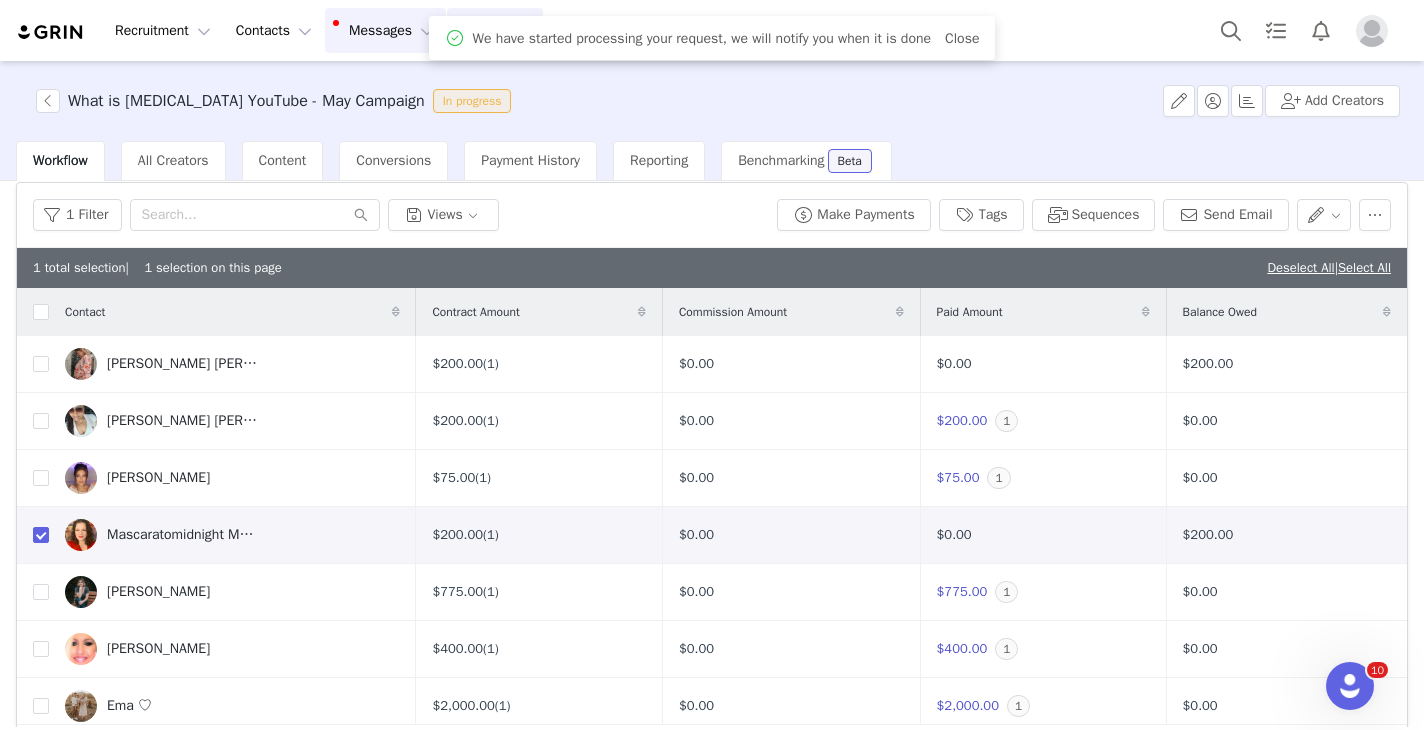click on "Messages Messages" at bounding box center [385, 30] 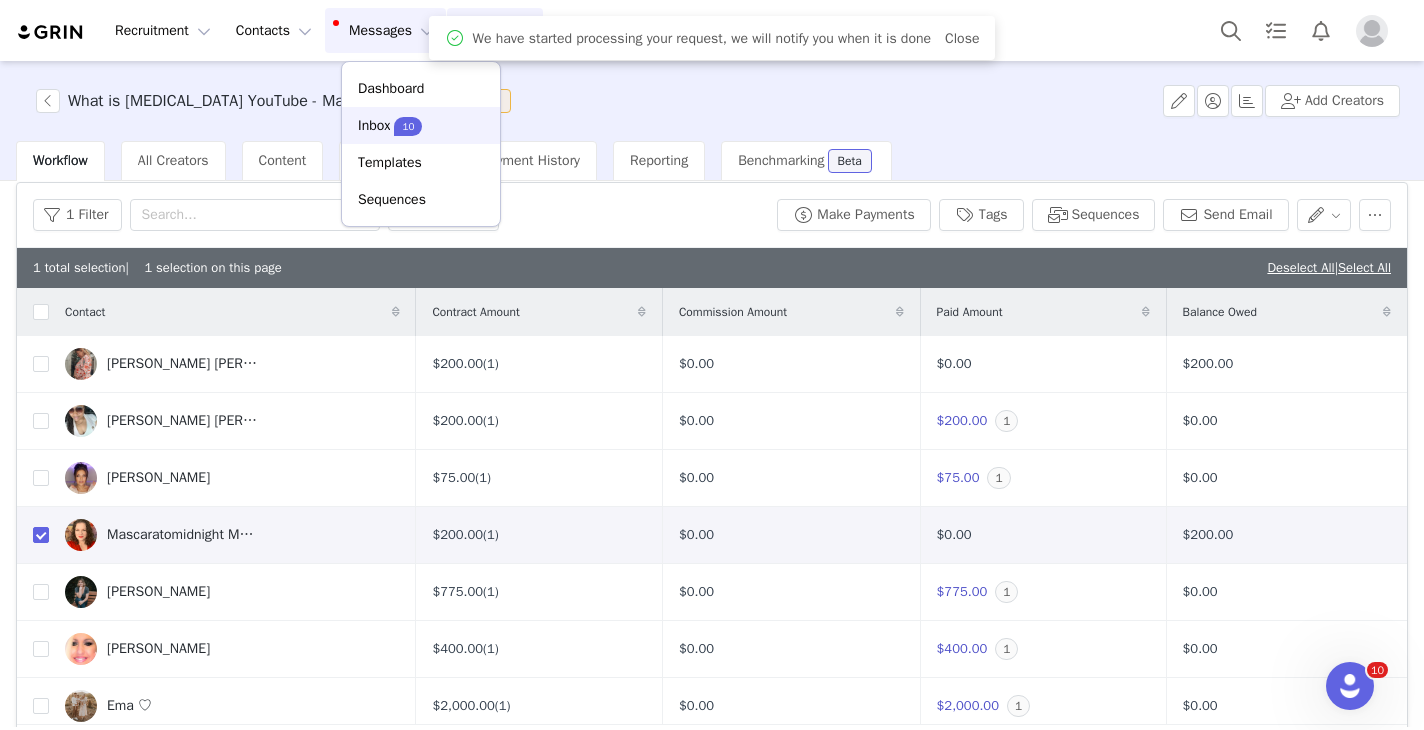 click on "Inbox" at bounding box center (374, 125) 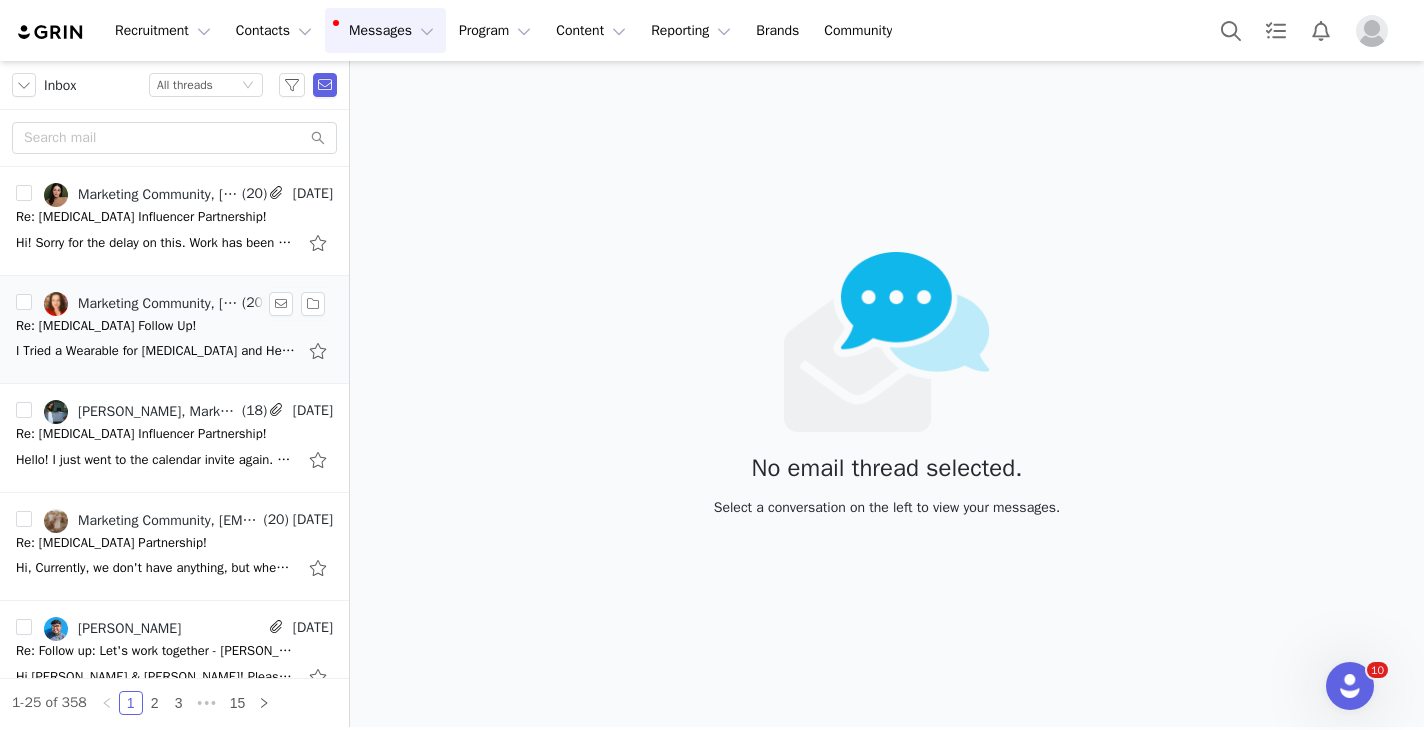click on "Marketing Community, [PERSON_NAME]" at bounding box center (141, 304) 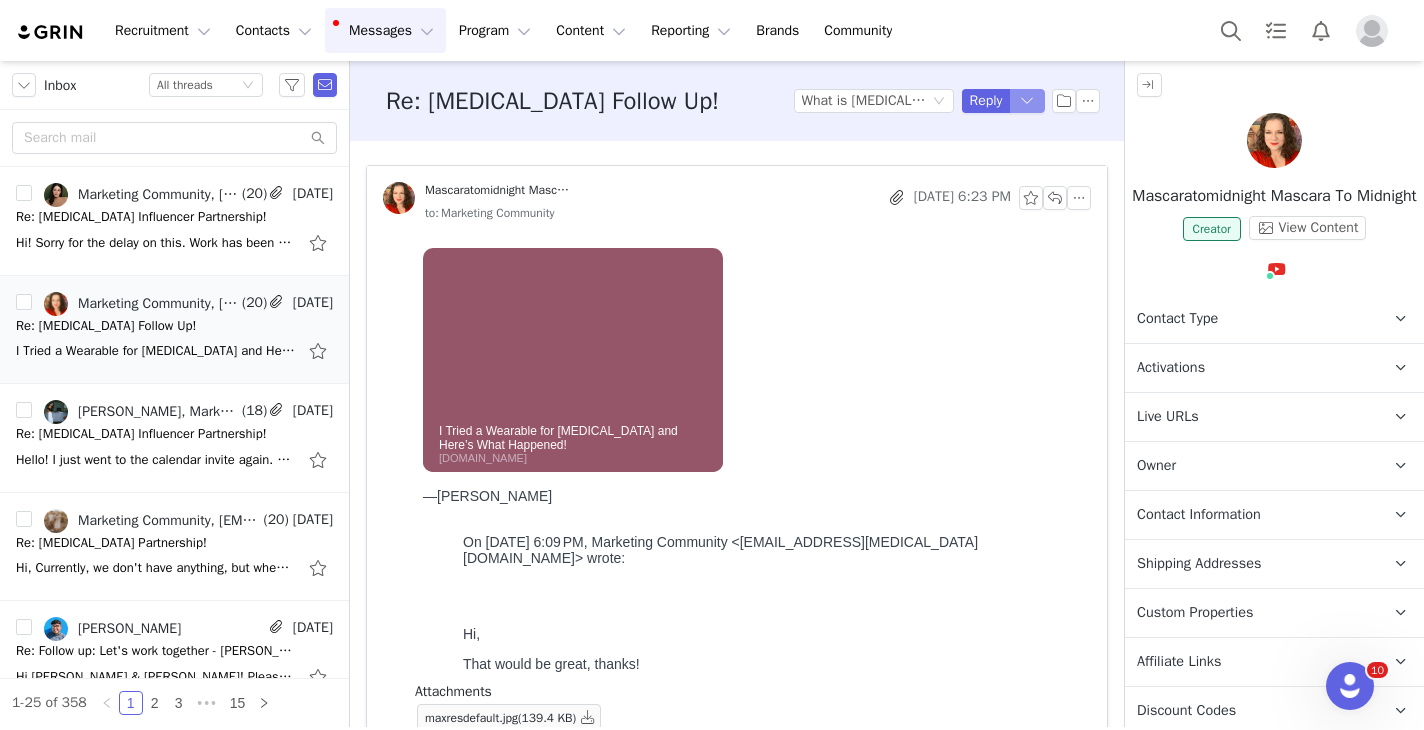 scroll, scrollTop: 0, scrollLeft: 0, axis: both 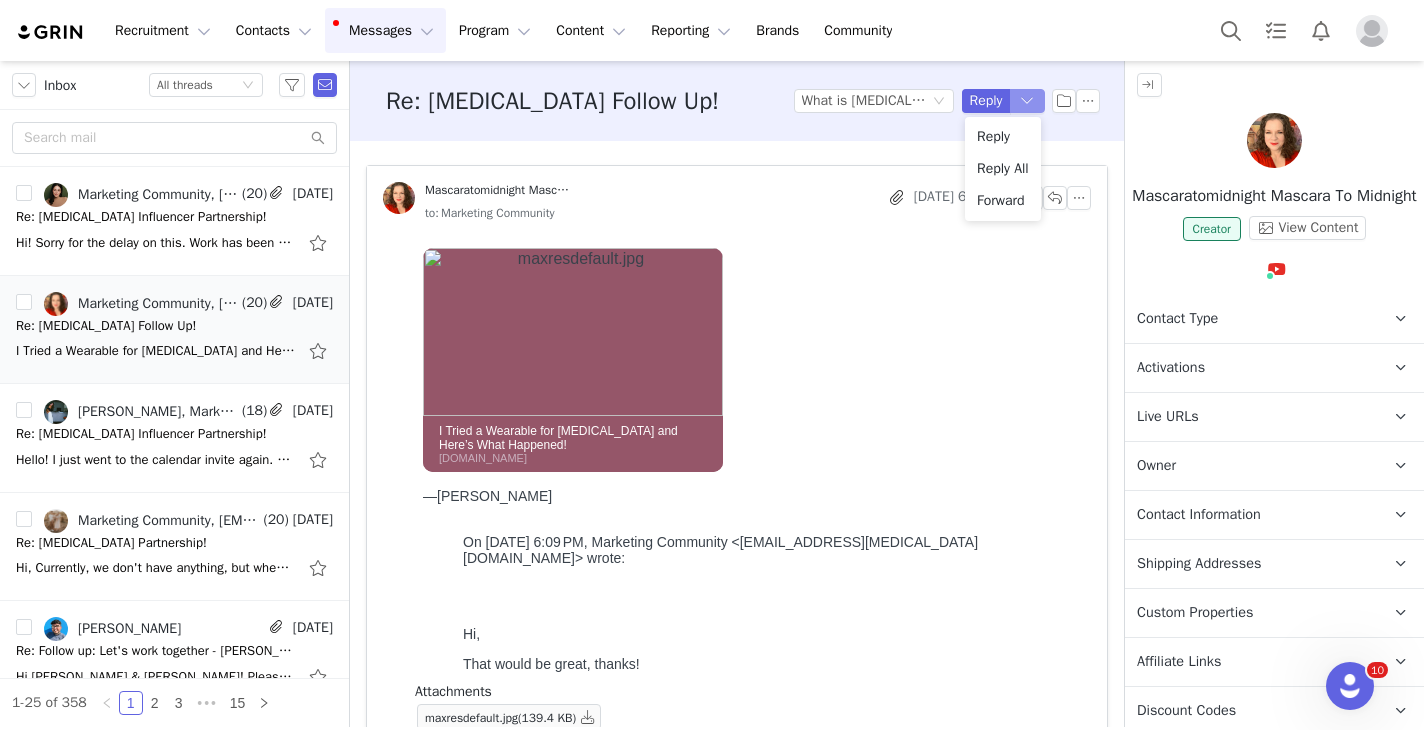 click at bounding box center [1028, 101] 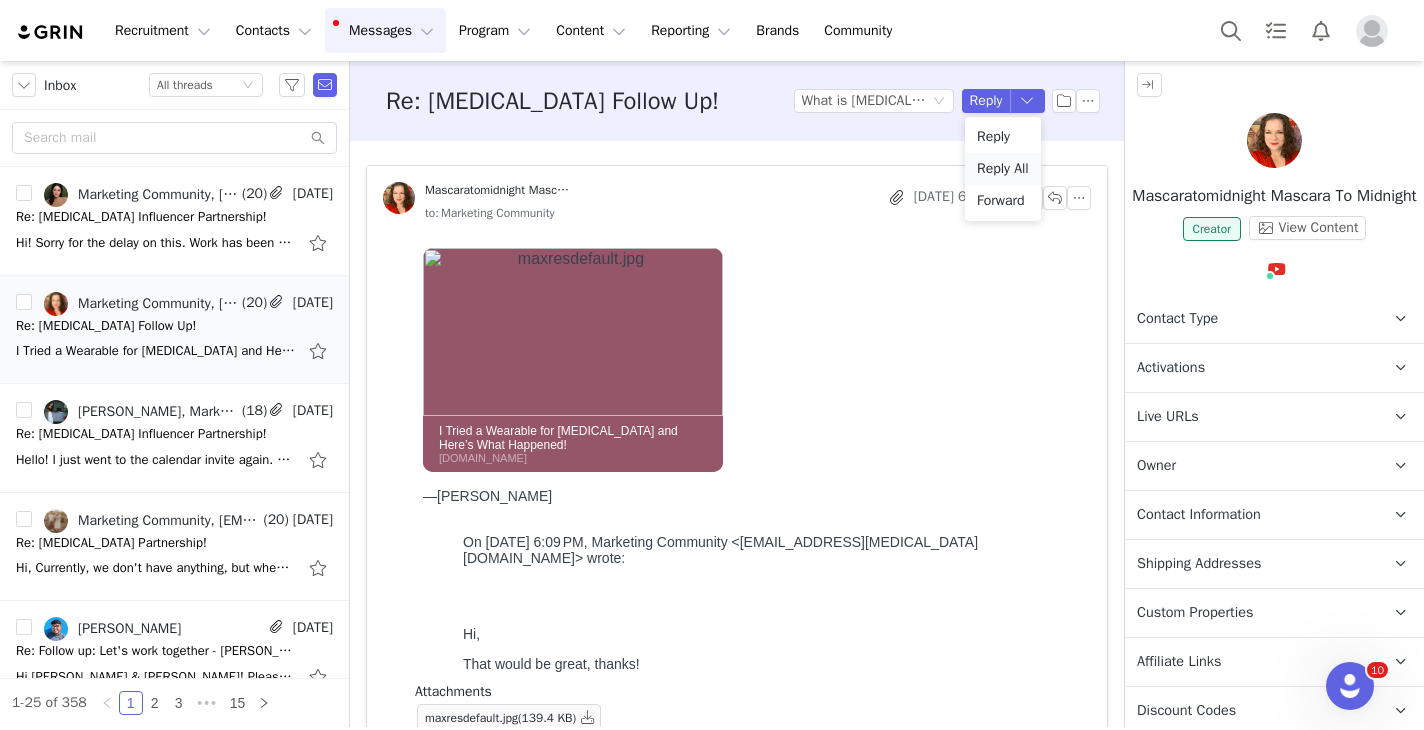 click on "Reply All" at bounding box center [1003, 169] 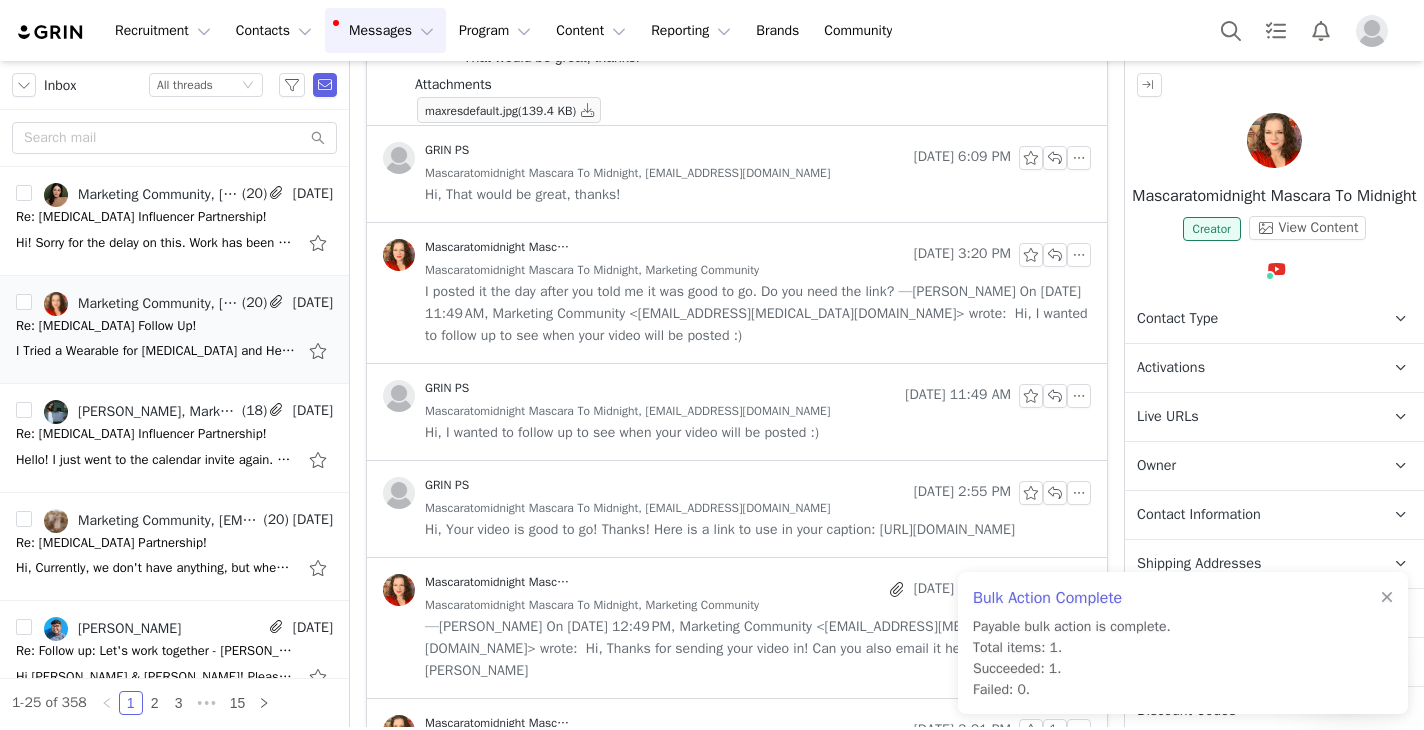 scroll, scrollTop: 2684, scrollLeft: 0, axis: vertical 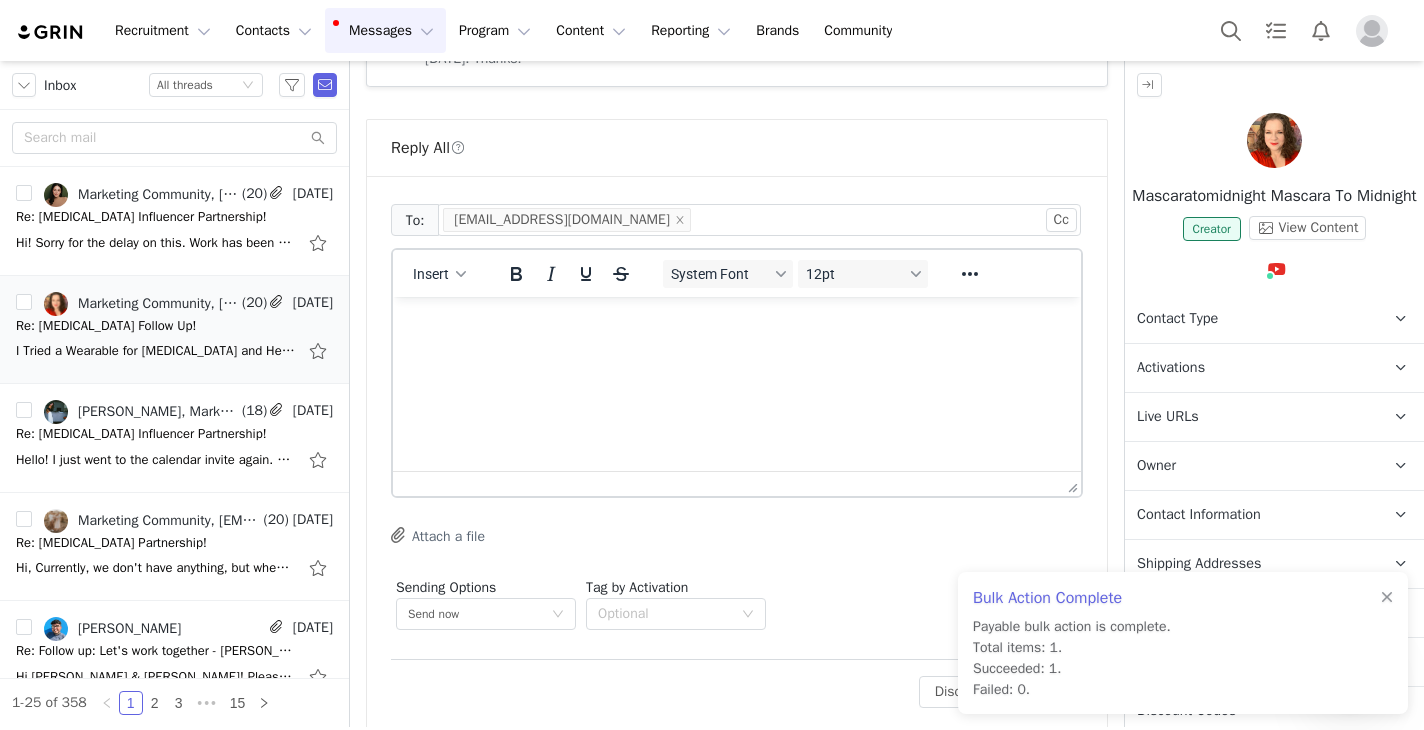 click at bounding box center [737, 324] 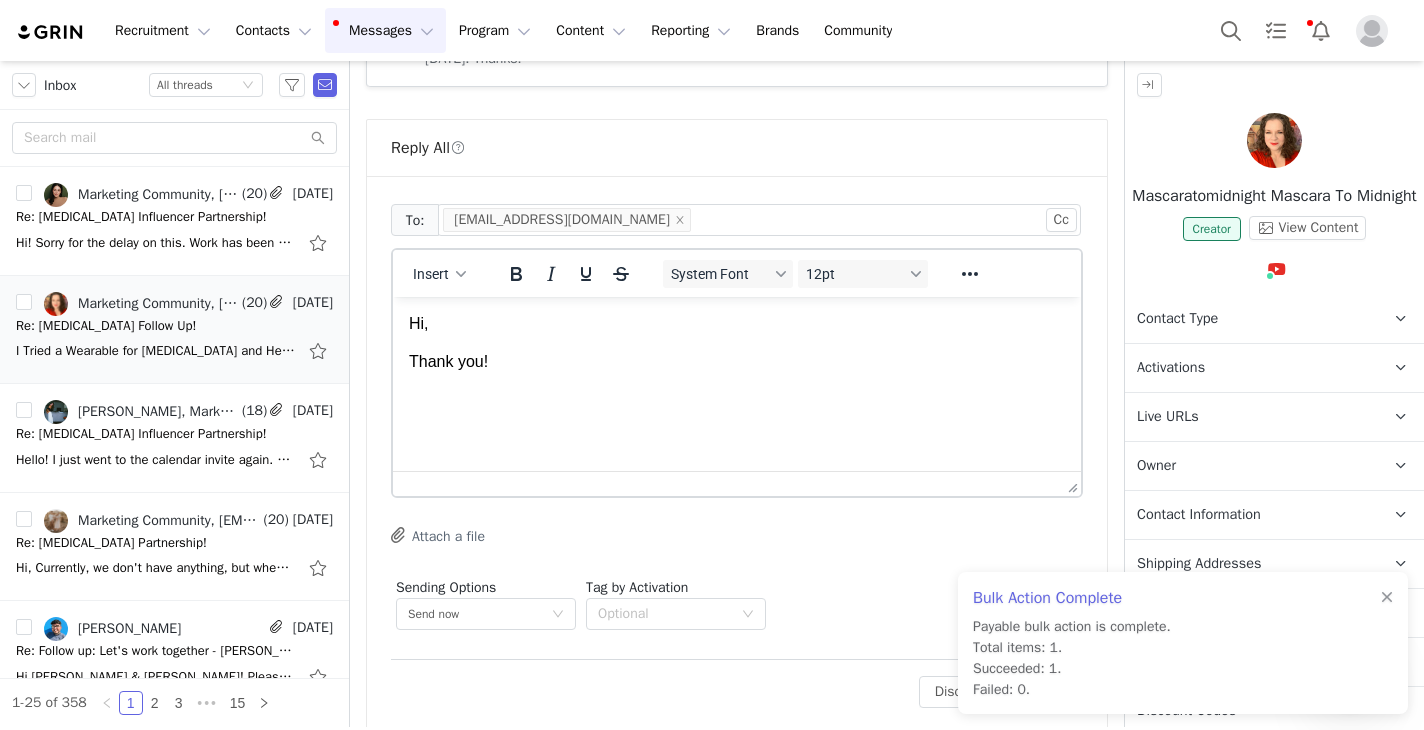 click on "Bulk Action Complete Payable bulk action is complete. Total items: 1. Succeeded: 1. Failed: 0." at bounding box center (1183, 643) 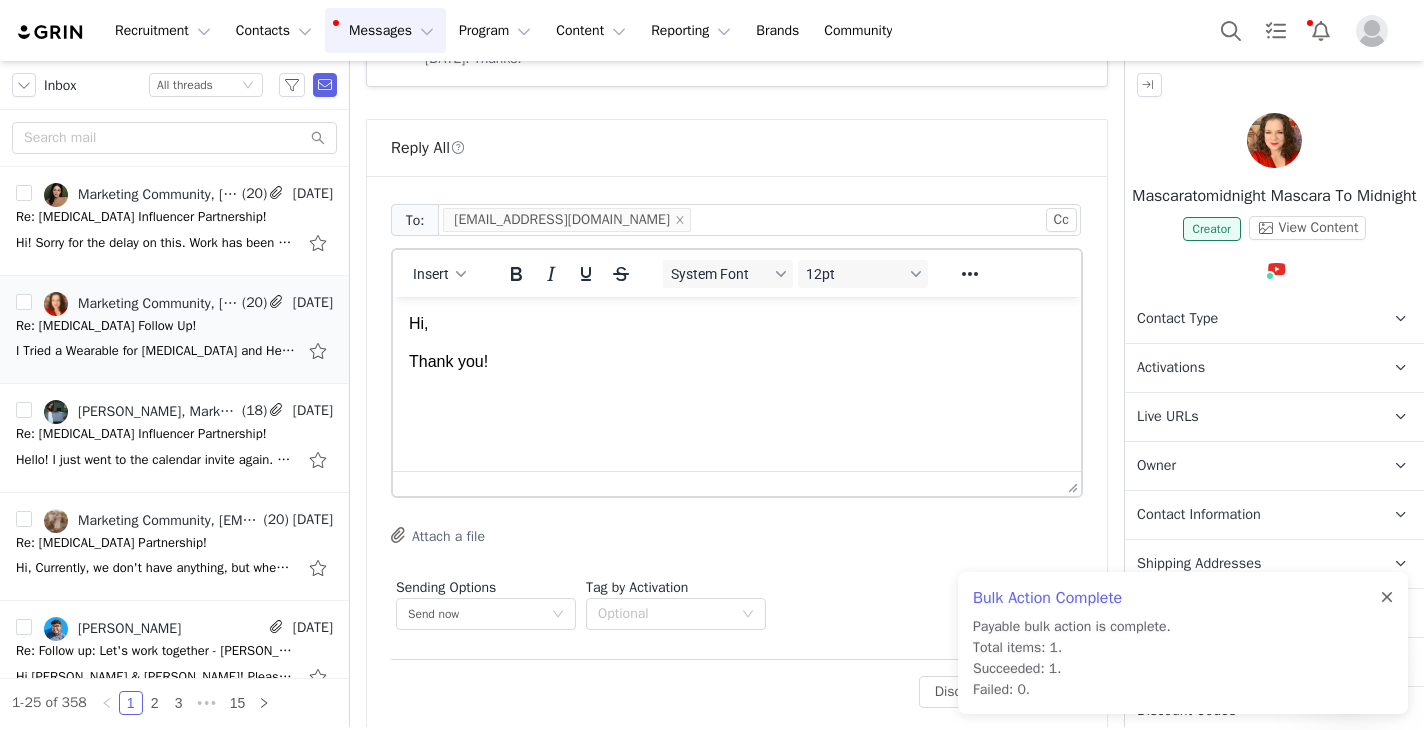 click at bounding box center [1387, 598] 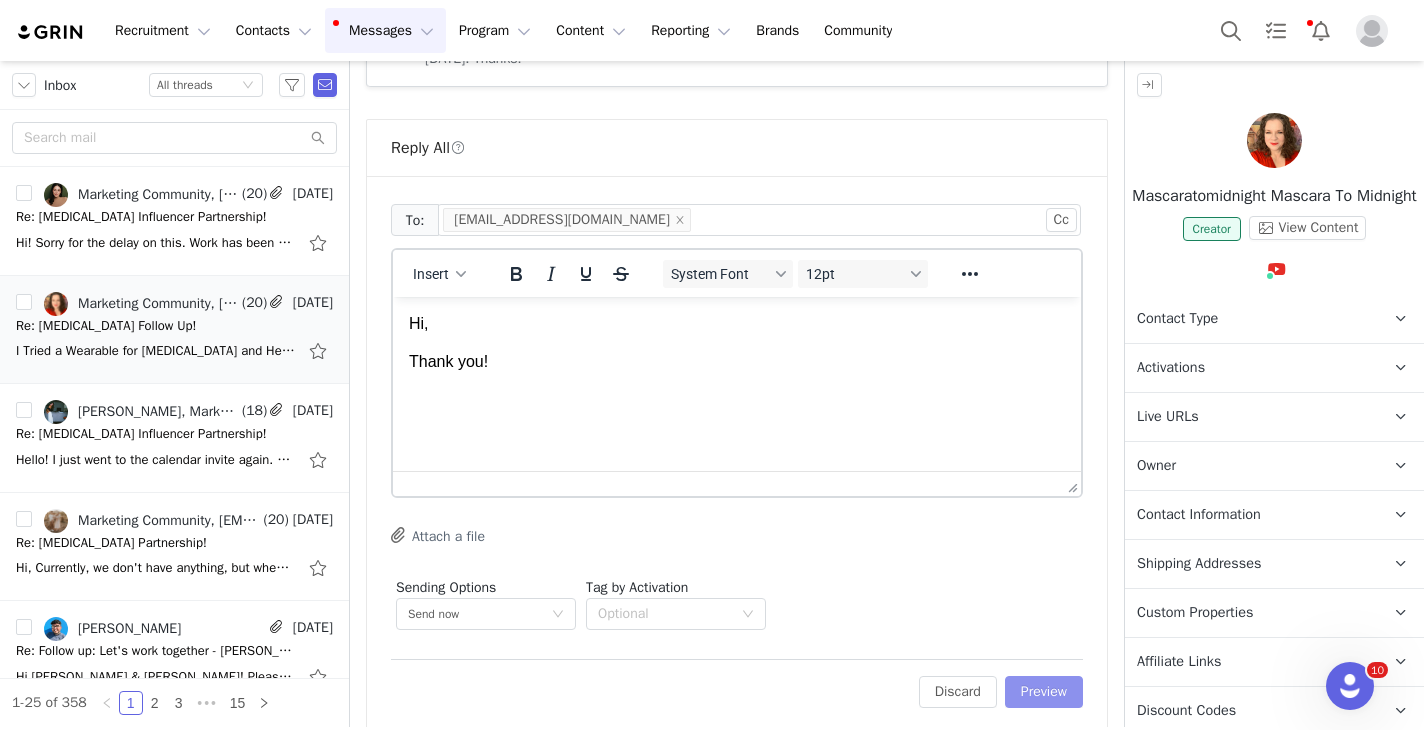 click on "Preview" at bounding box center (1044, 692) 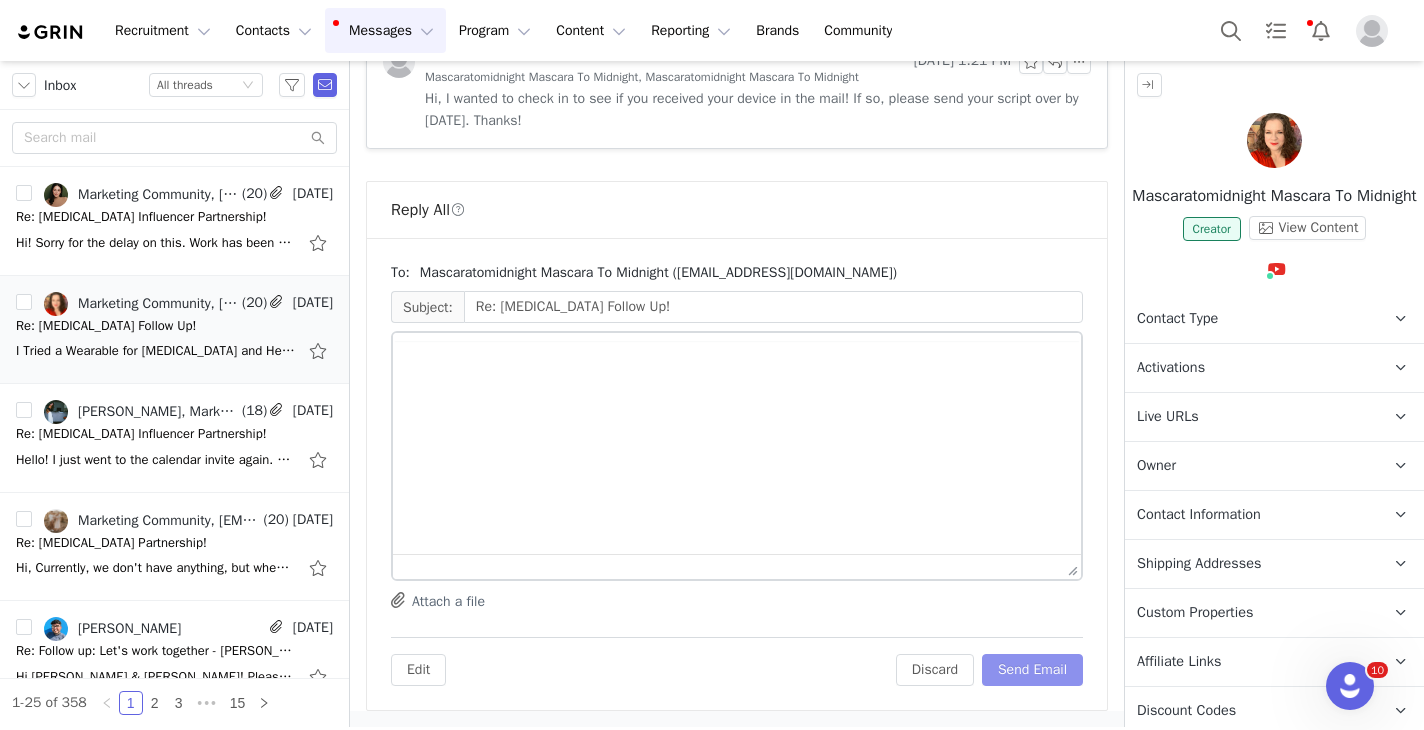 scroll, scrollTop: 2955, scrollLeft: 0, axis: vertical 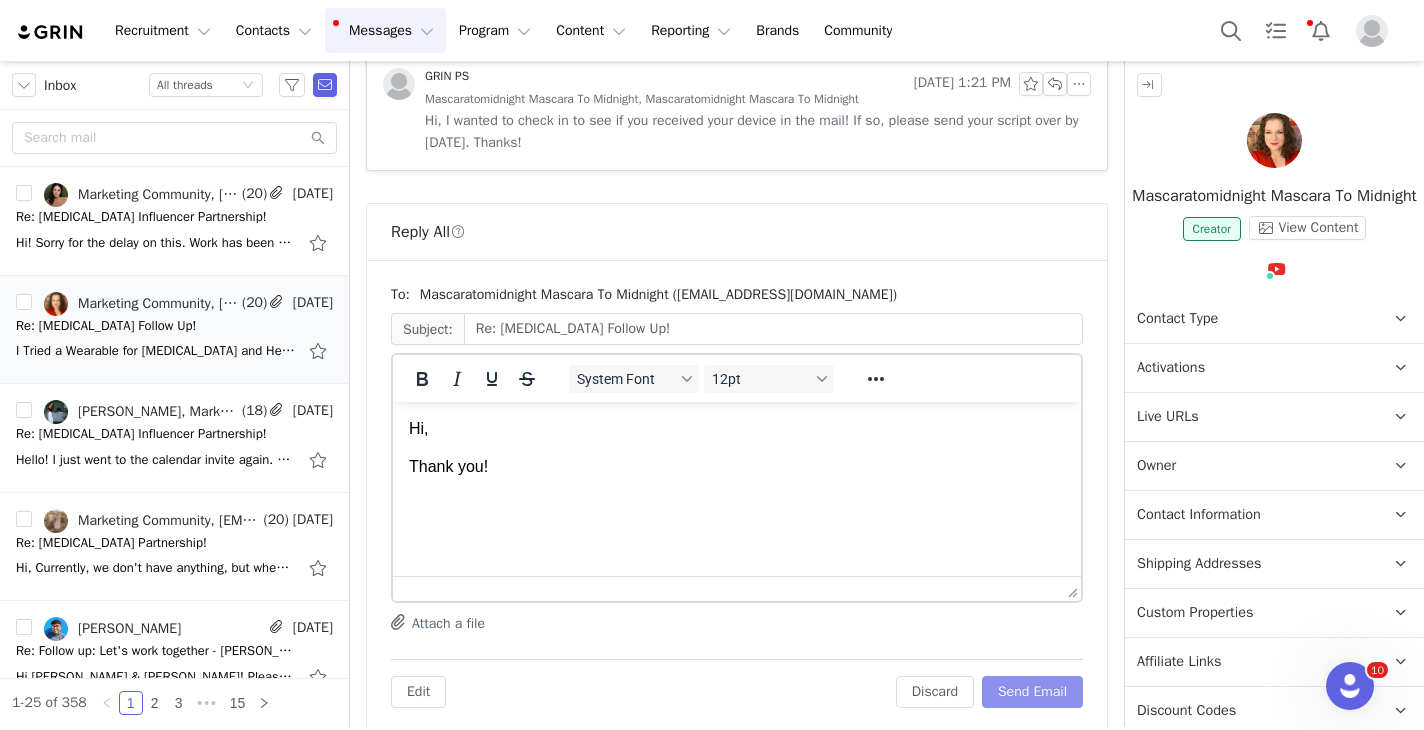 click on "Send Email" at bounding box center (1032, 692) 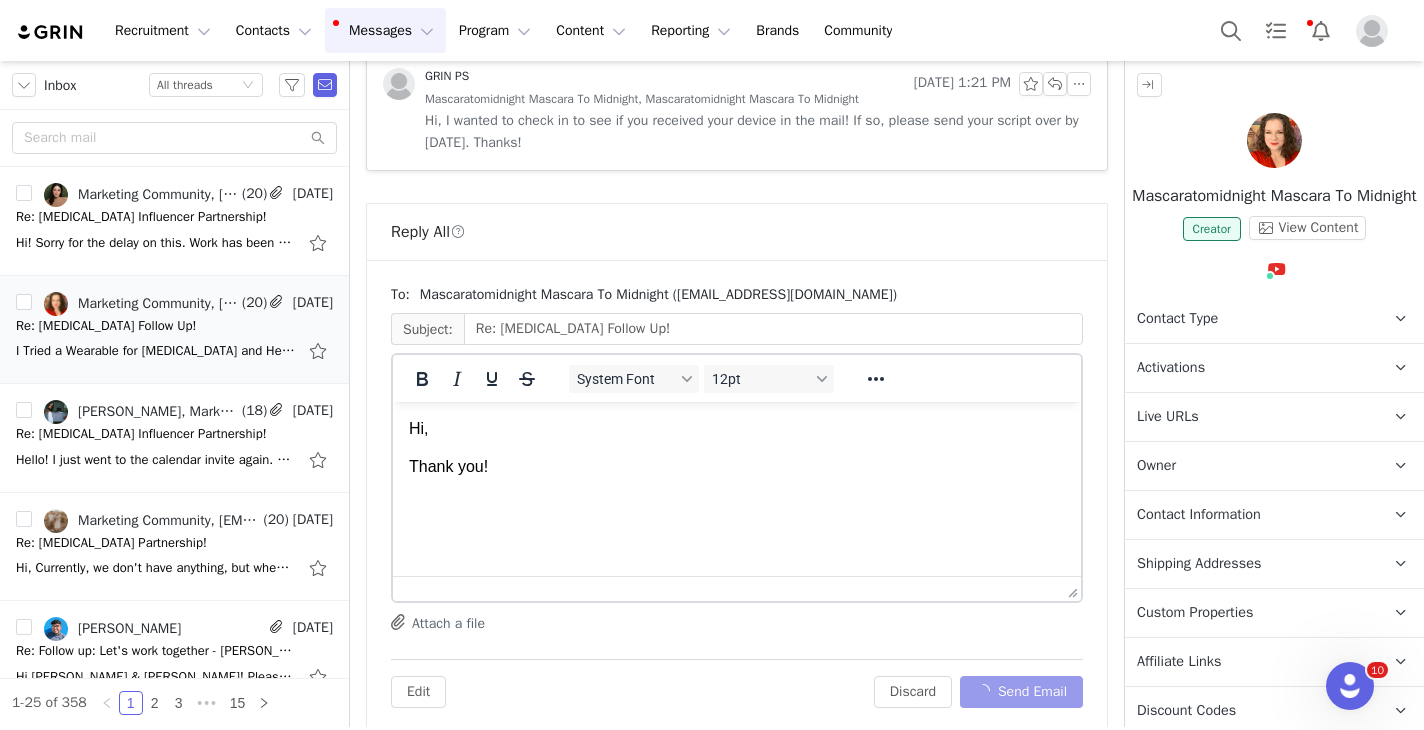 scroll, scrollTop: 2393, scrollLeft: 0, axis: vertical 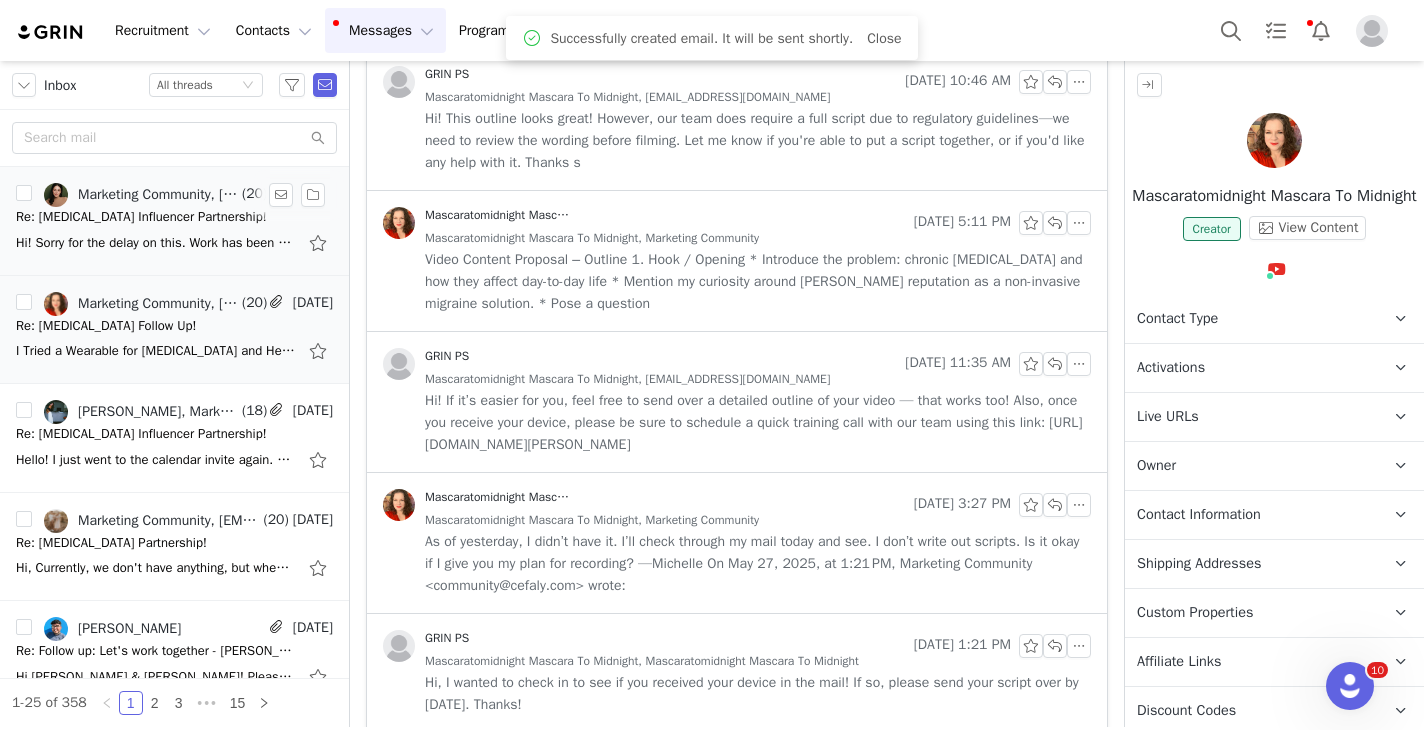 click on "Hi!
Sorry for the delay on this. Work has been crazy. I just made the edits, but i want to wait to post it [DATE] night, because i think the engagement will be better.
Just a heads up!
-[PERSON_NAME]
On [DATE] 10:01 AM, Marketing Communi" at bounding box center [156, 243] 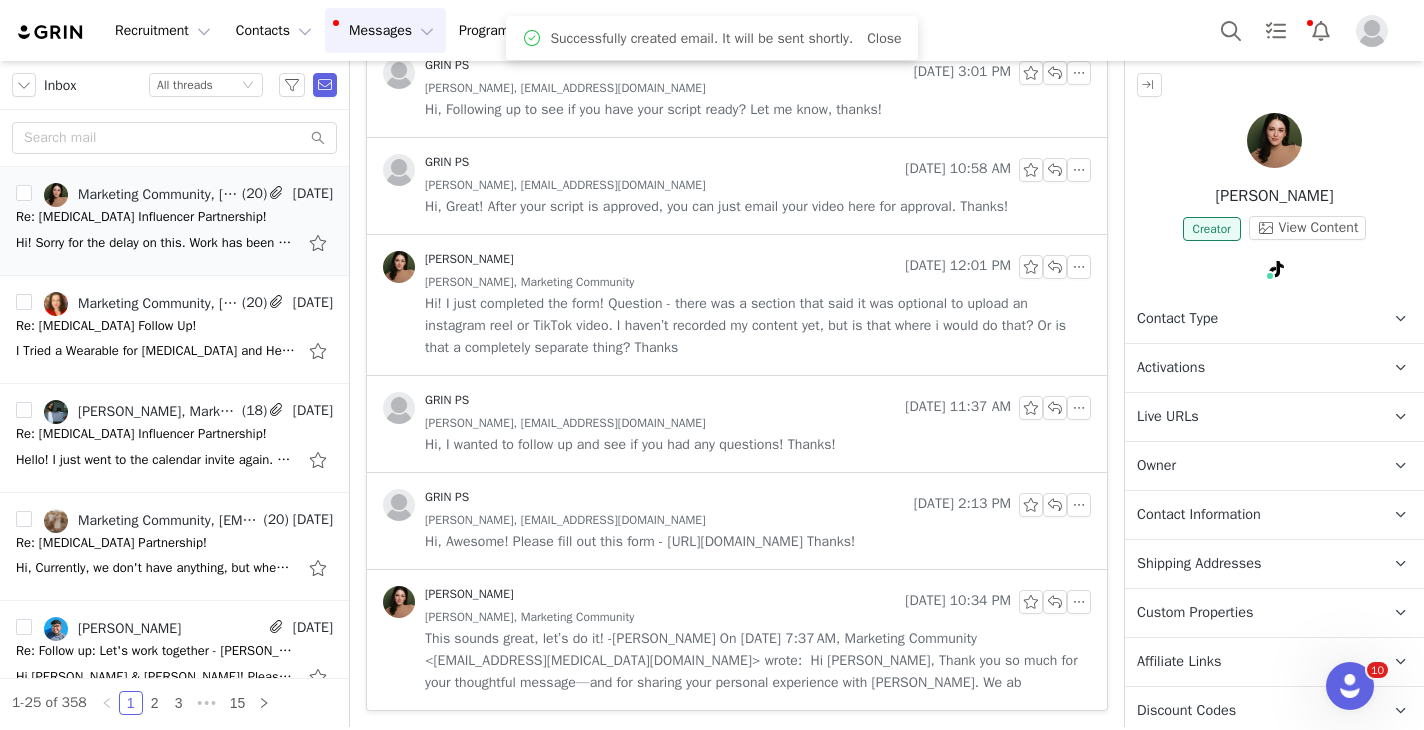 scroll, scrollTop: 2229, scrollLeft: 0, axis: vertical 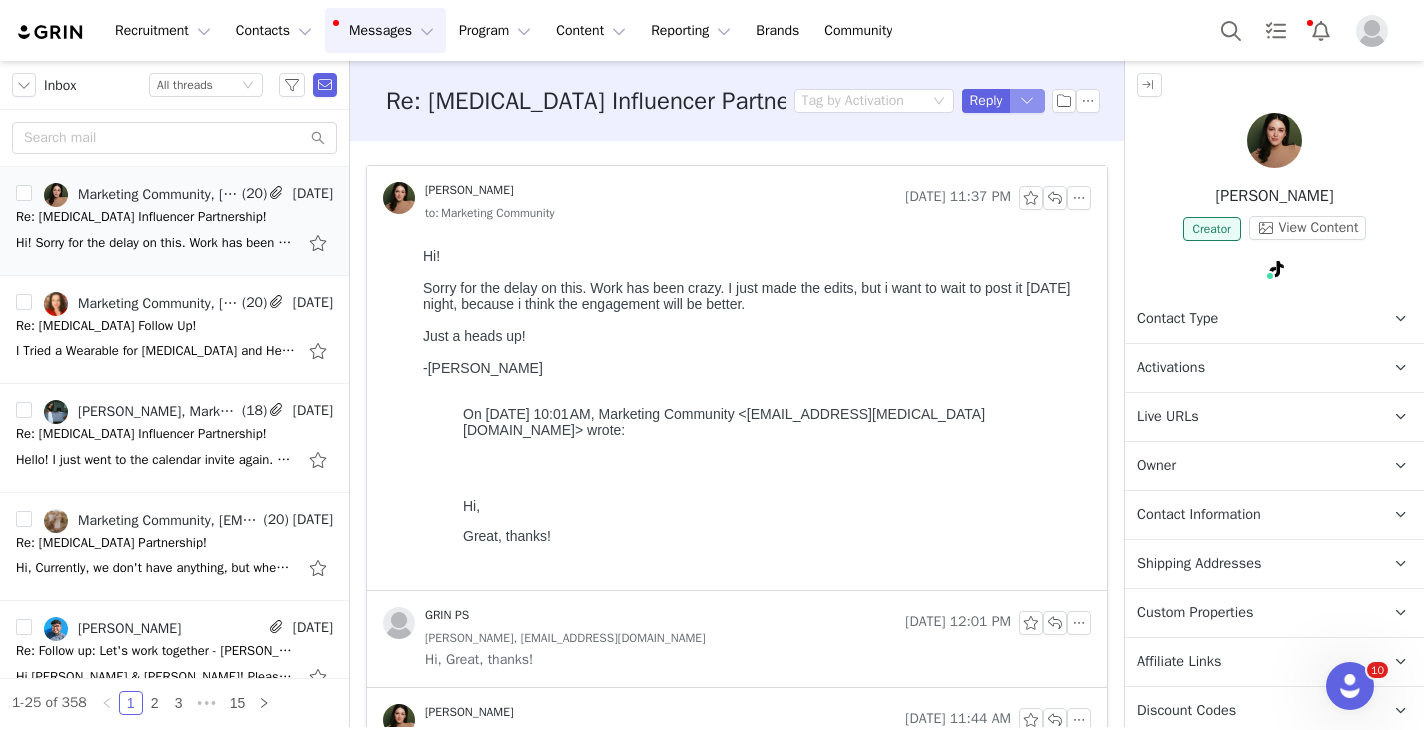 click at bounding box center [1028, 101] 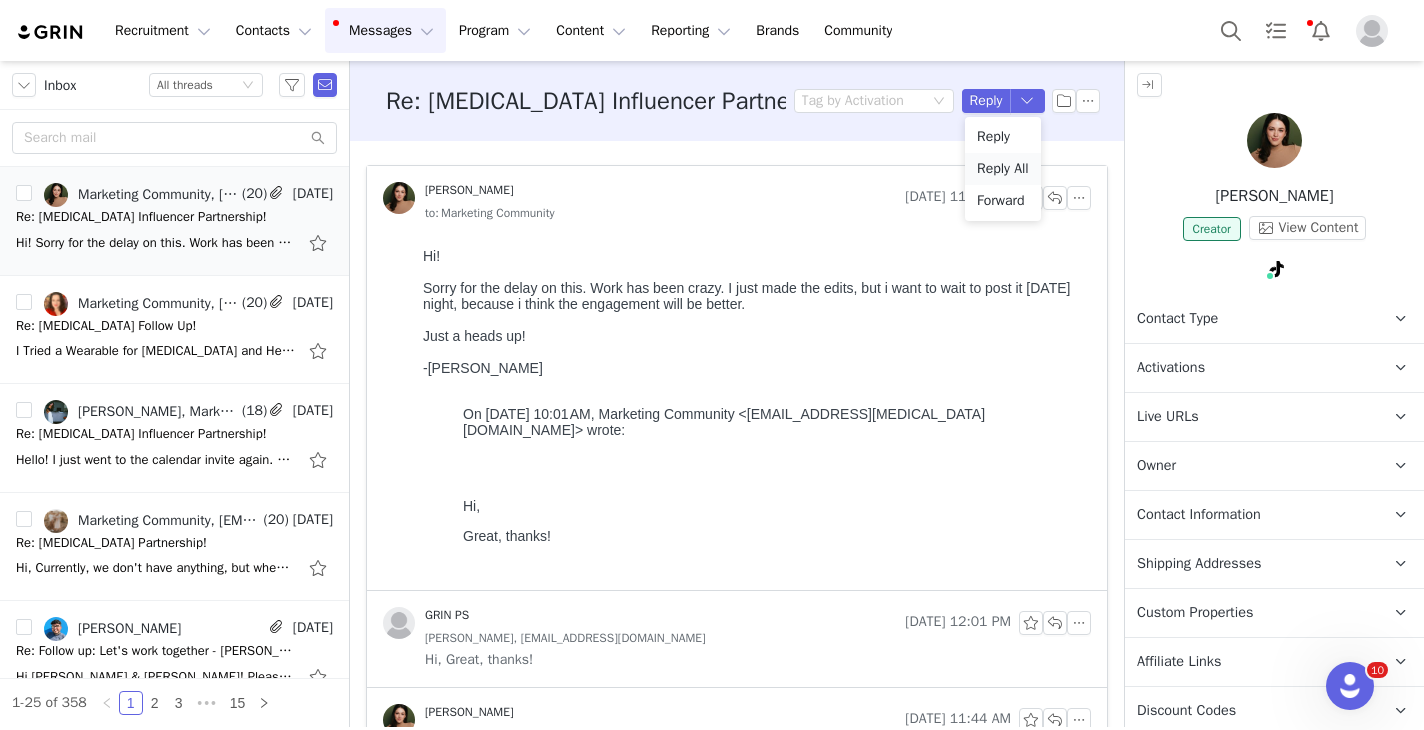 click on "Reply All" at bounding box center (1003, 169) 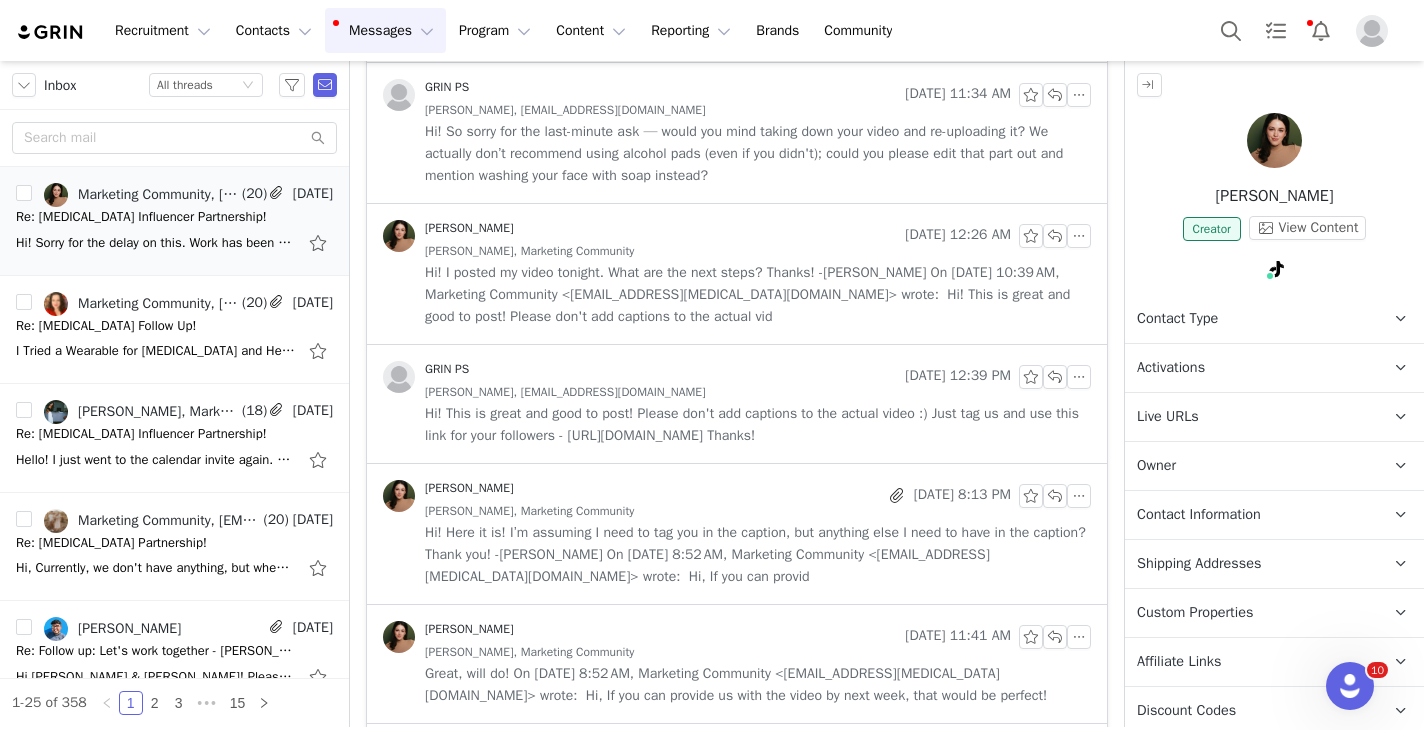 scroll, scrollTop: 0, scrollLeft: 0, axis: both 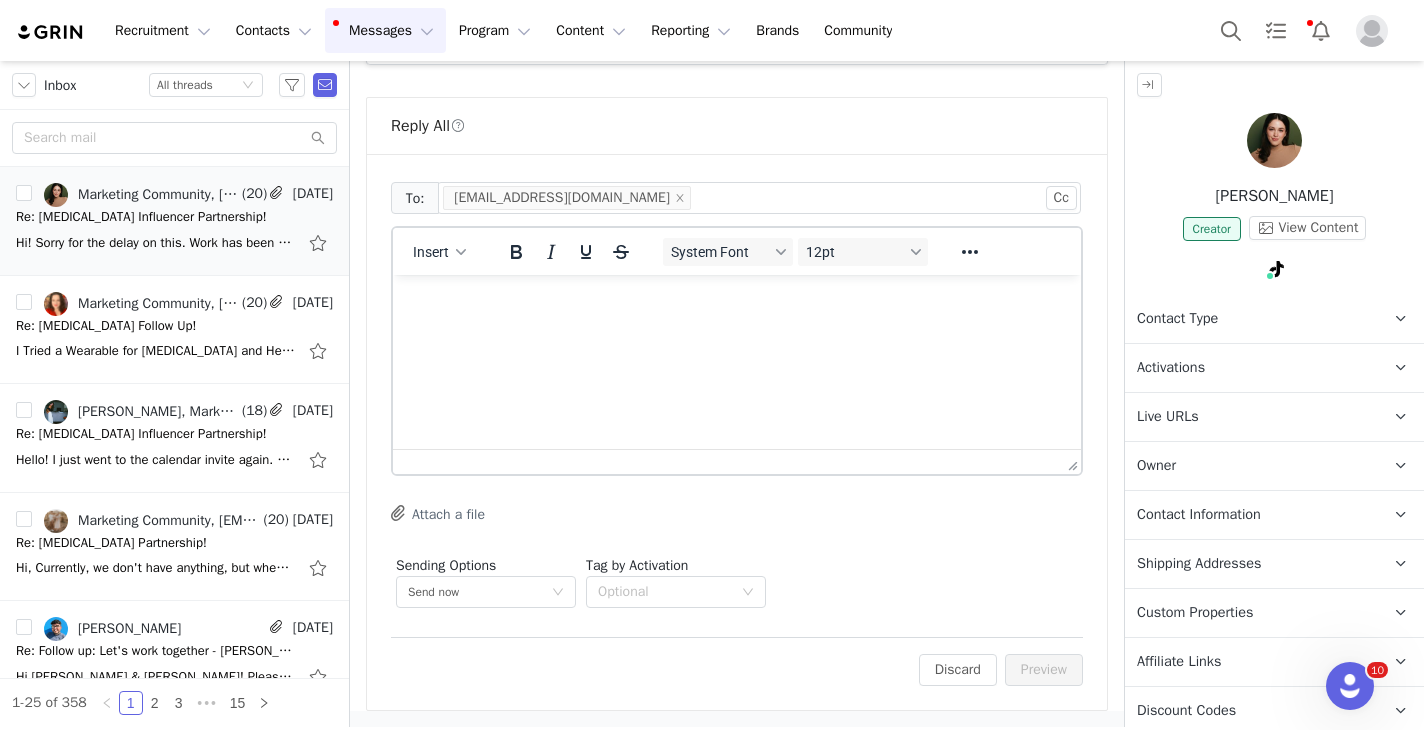 click at bounding box center (737, 302) 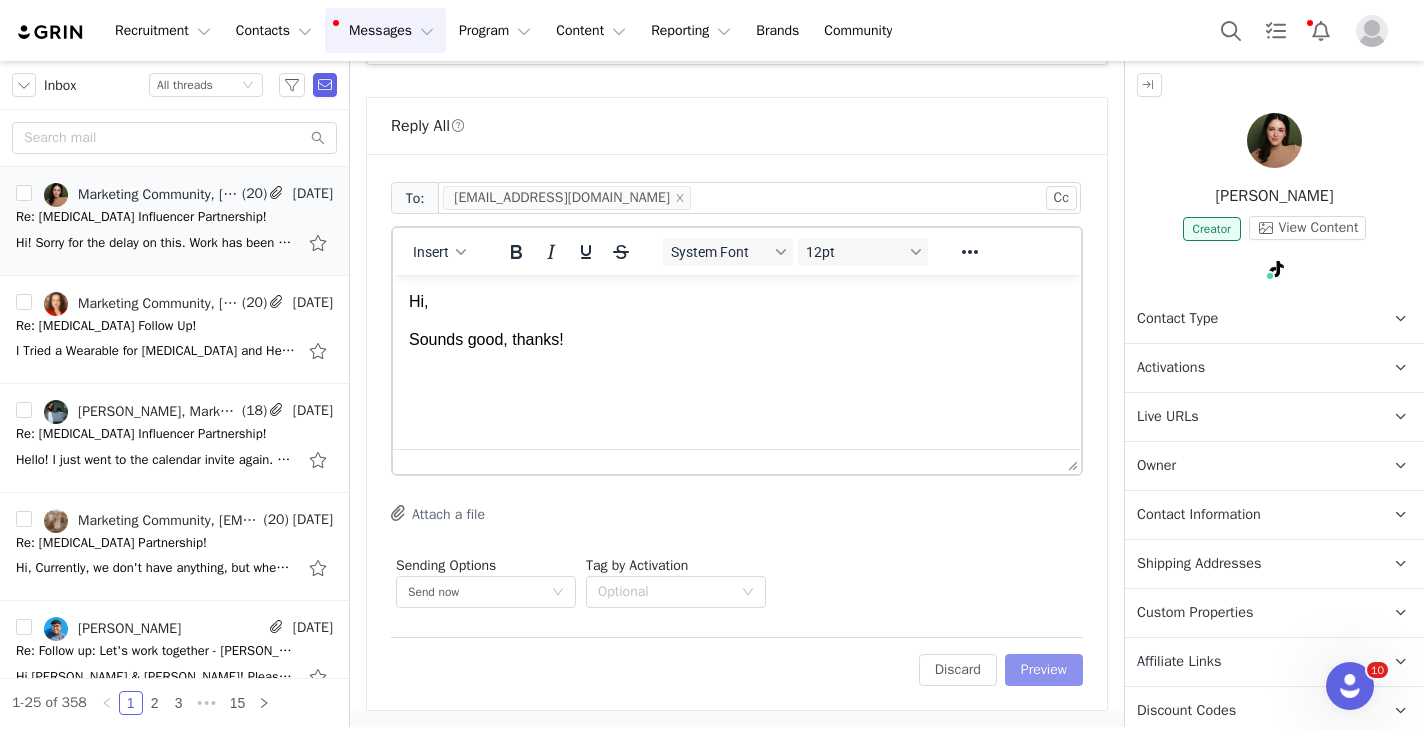 click on "Preview" at bounding box center [1044, 670] 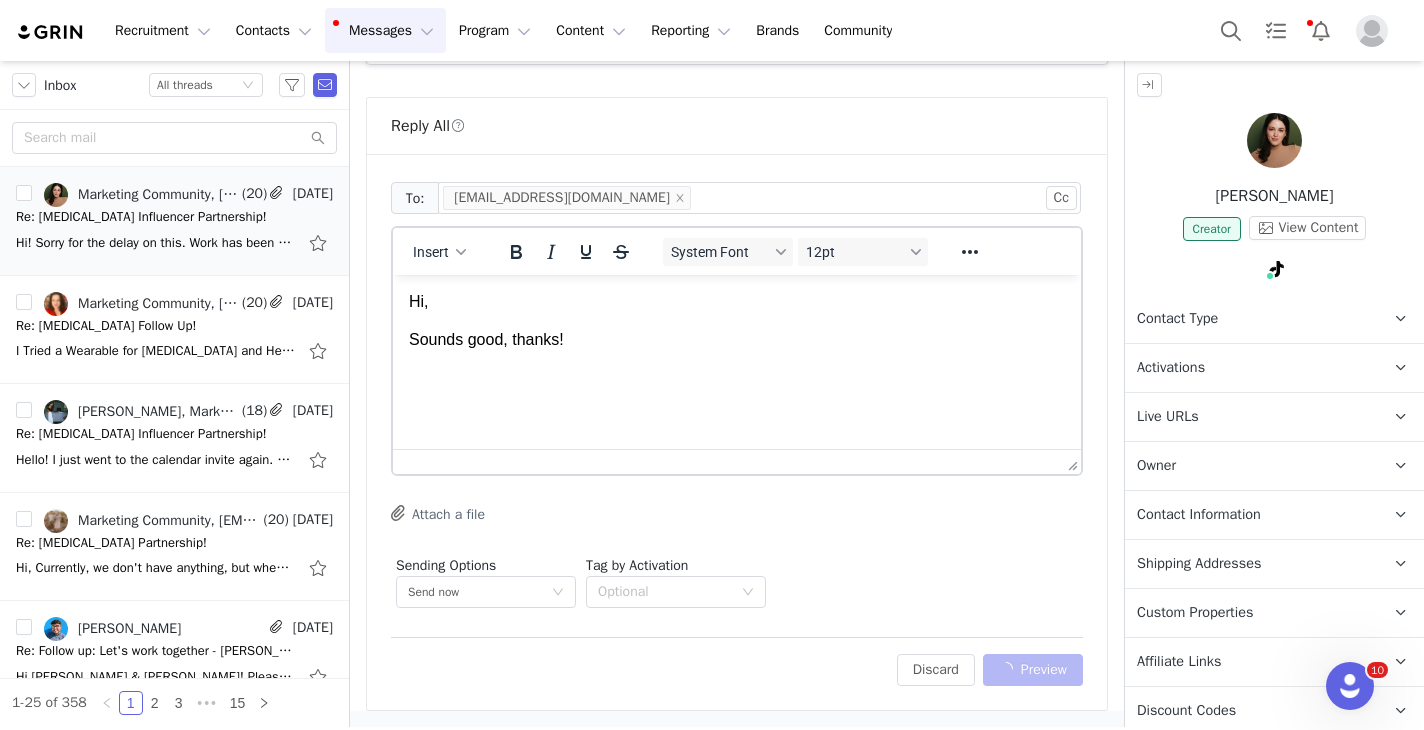 scroll, scrollTop: 2791, scrollLeft: 0, axis: vertical 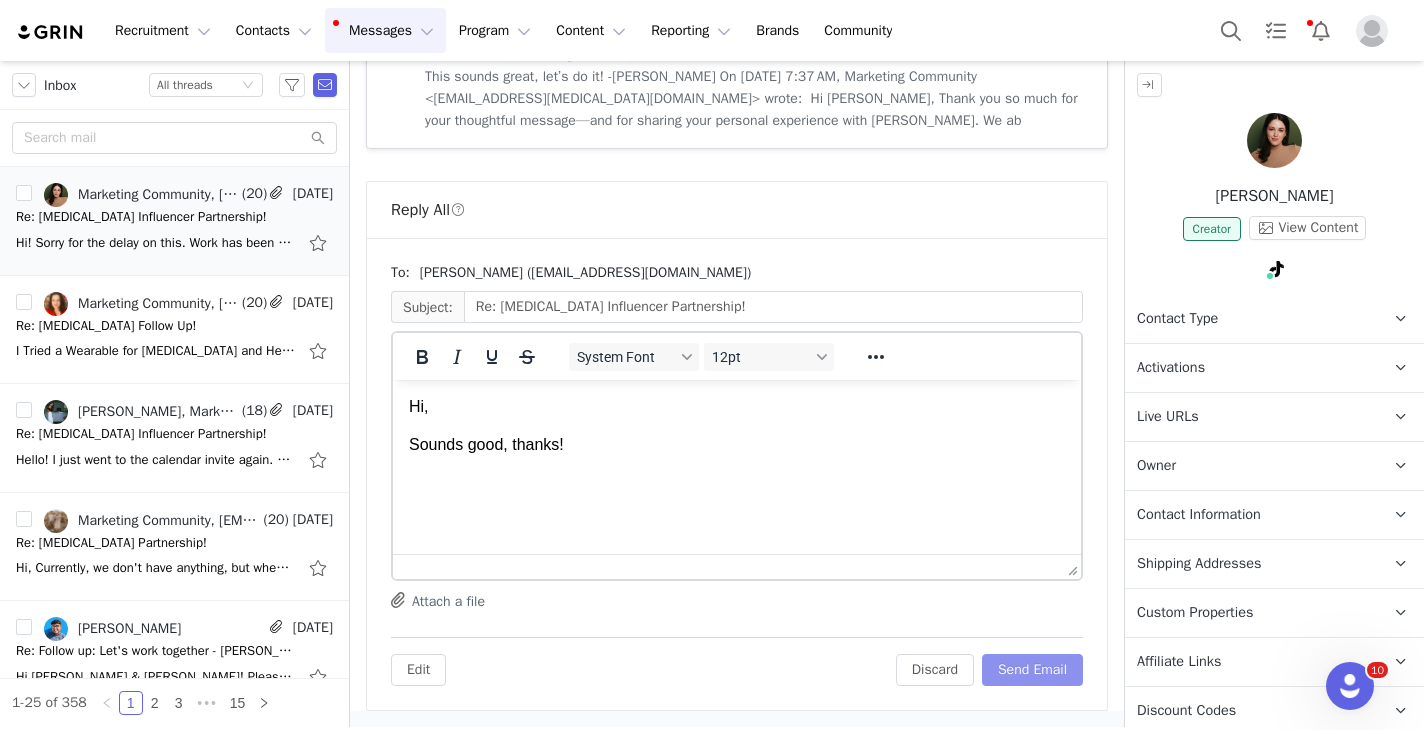 click on "Send Email" at bounding box center (1032, 670) 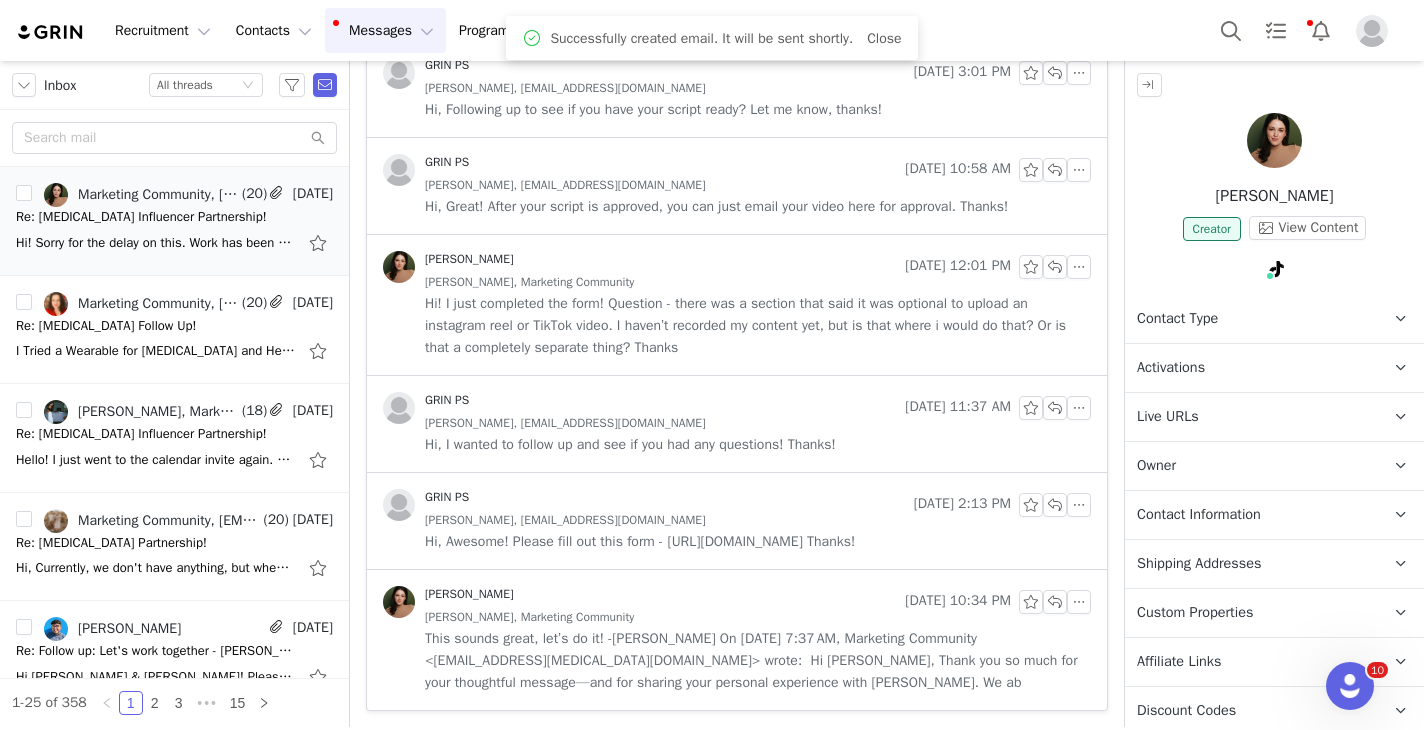 scroll, scrollTop: 2229, scrollLeft: 0, axis: vertical 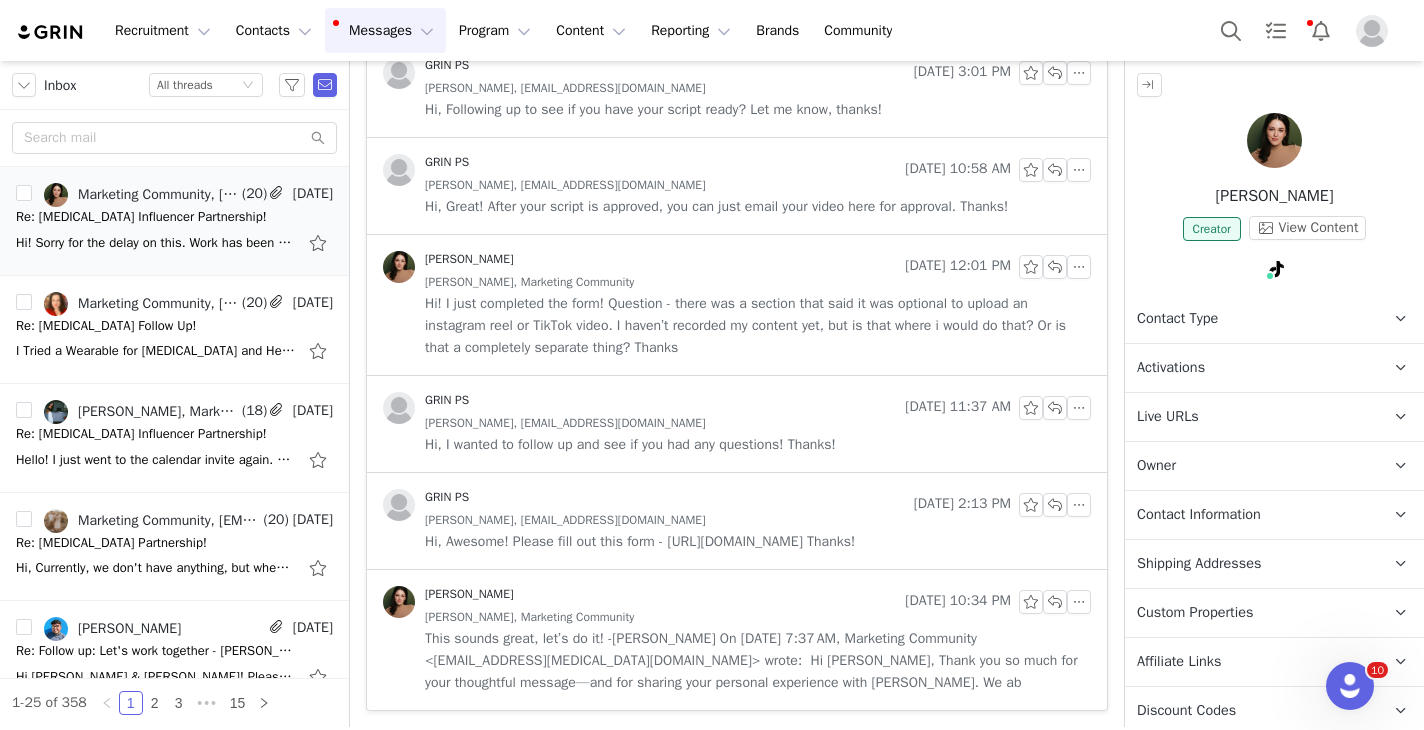 click at bounding box center (1372, 31) 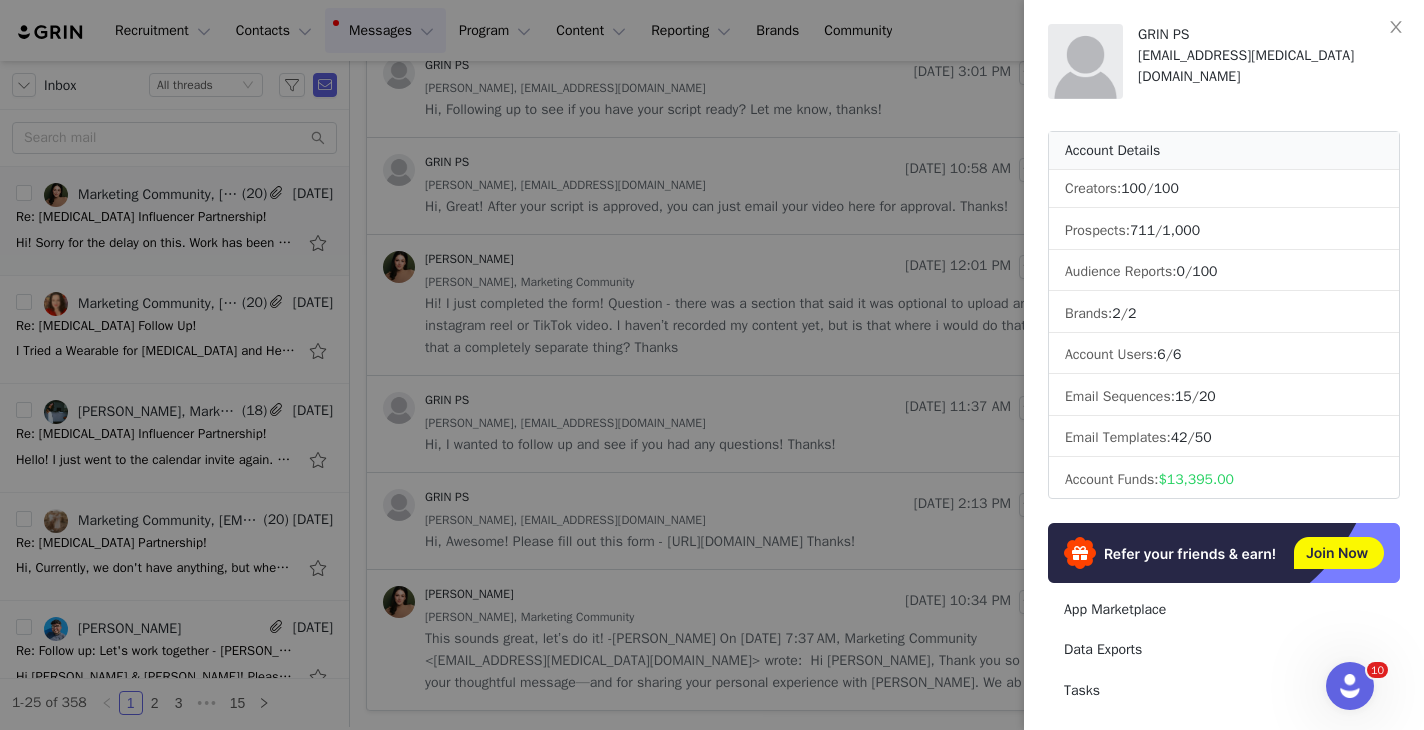 scroll, scrollTop: 284, scrollLeft: 0, axis: vertical 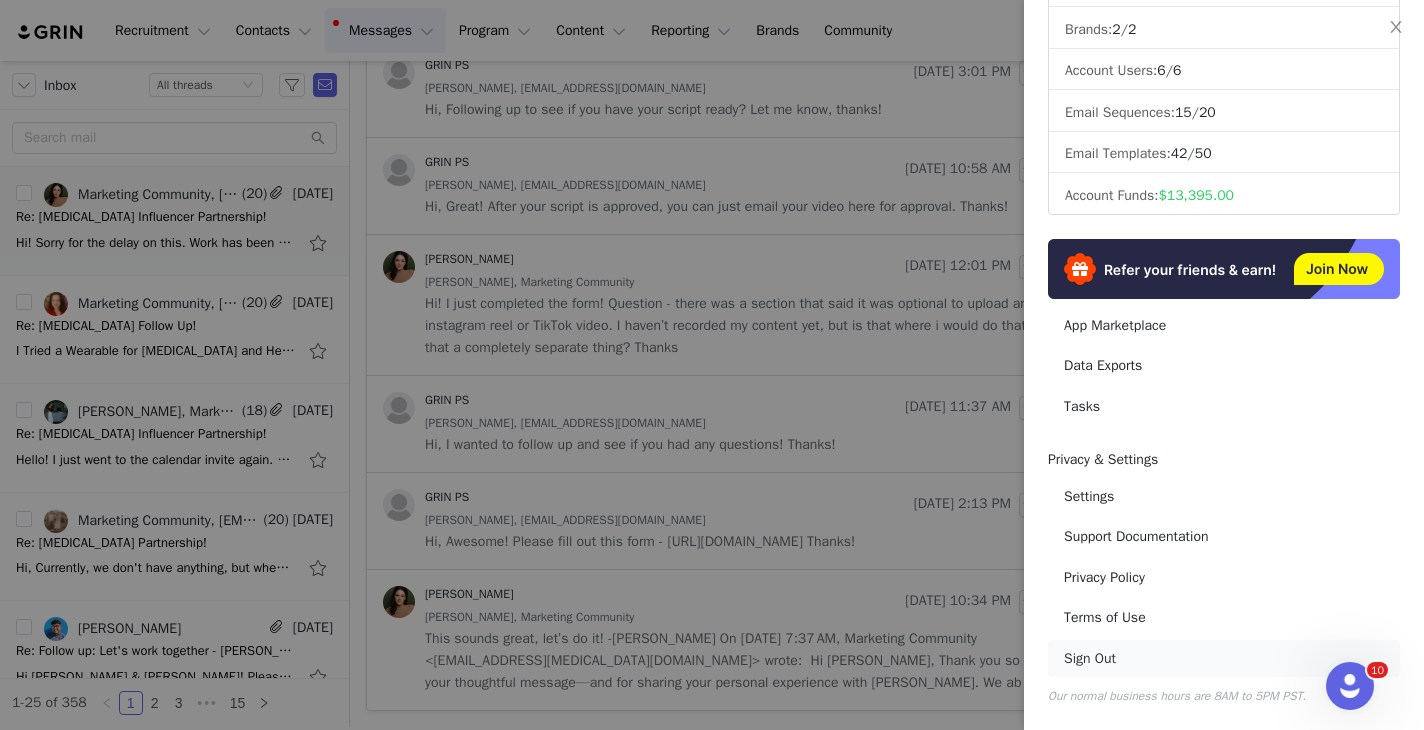 click on "Sign Out" at bounding box center [1224, 658] 